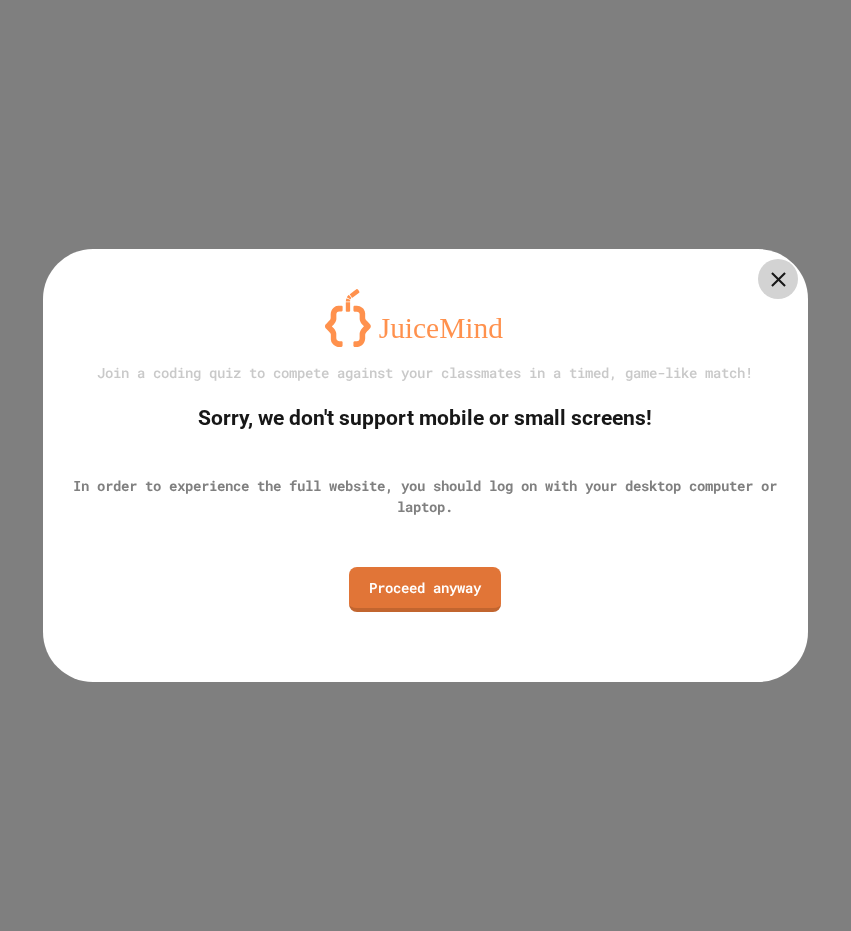 scroll, scrollTop: 0, scrollLeft: 0, axis: both 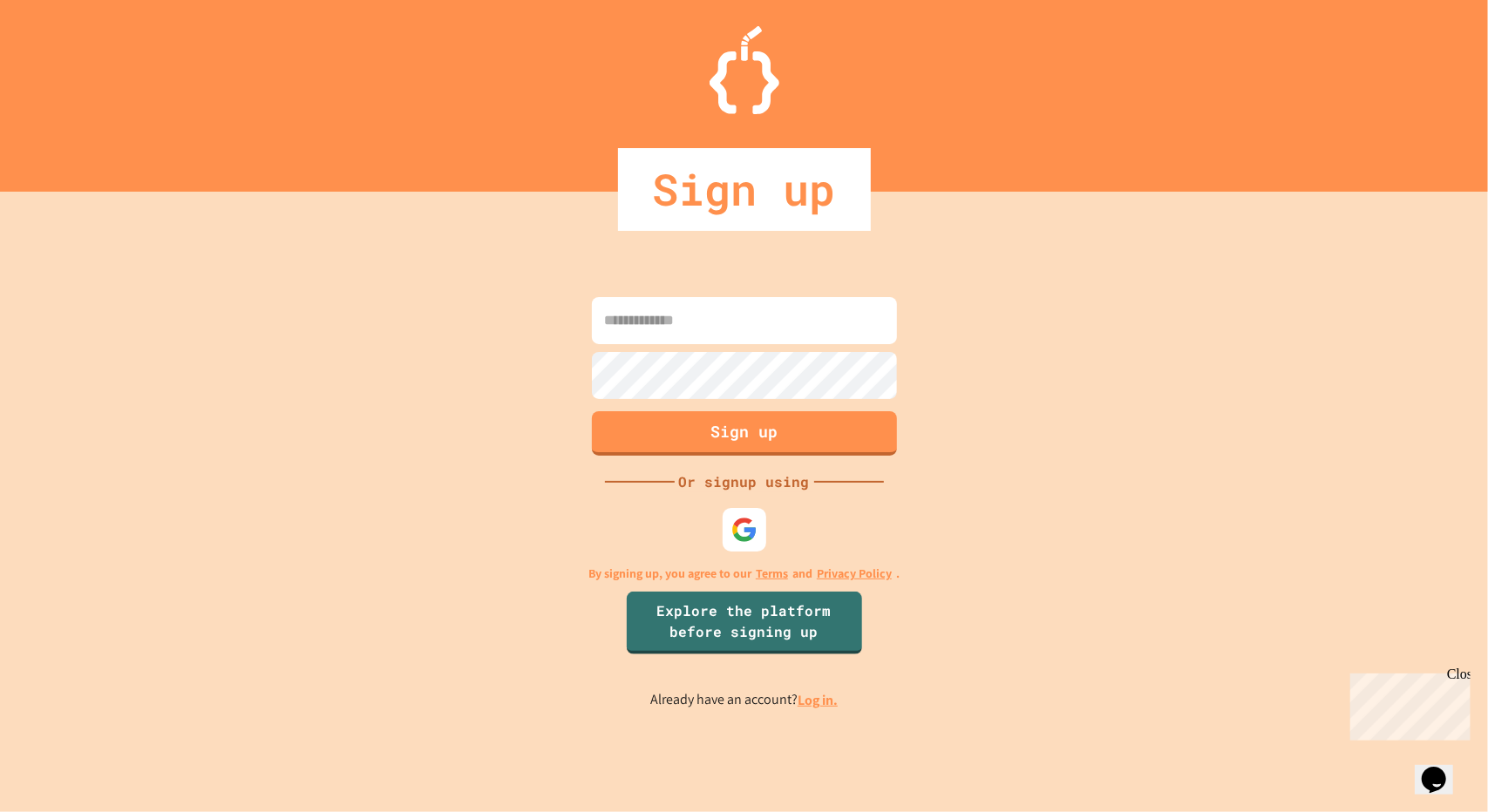 click at bounding box center [744, 321] 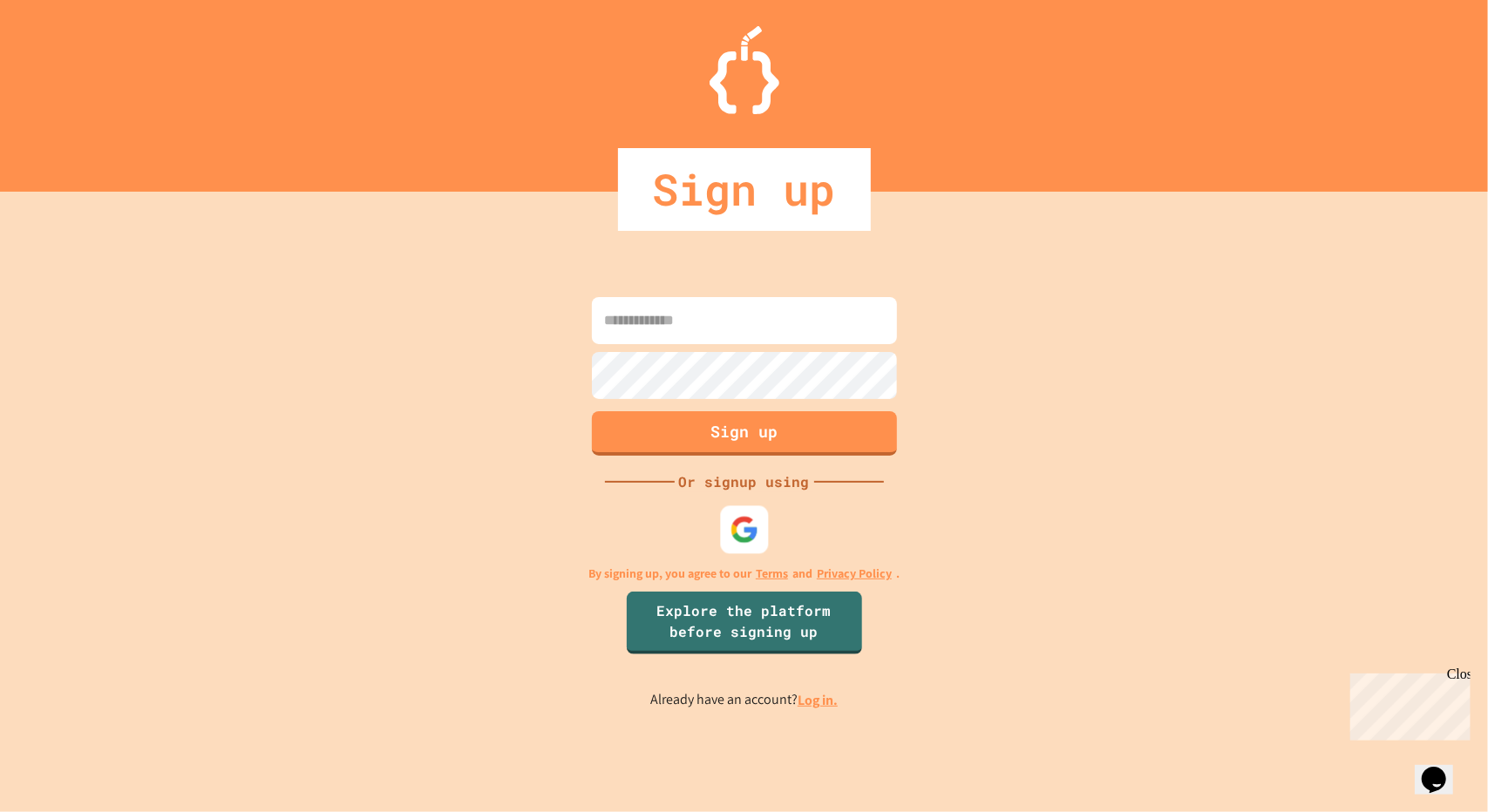 click at bounding box center (744, 530) 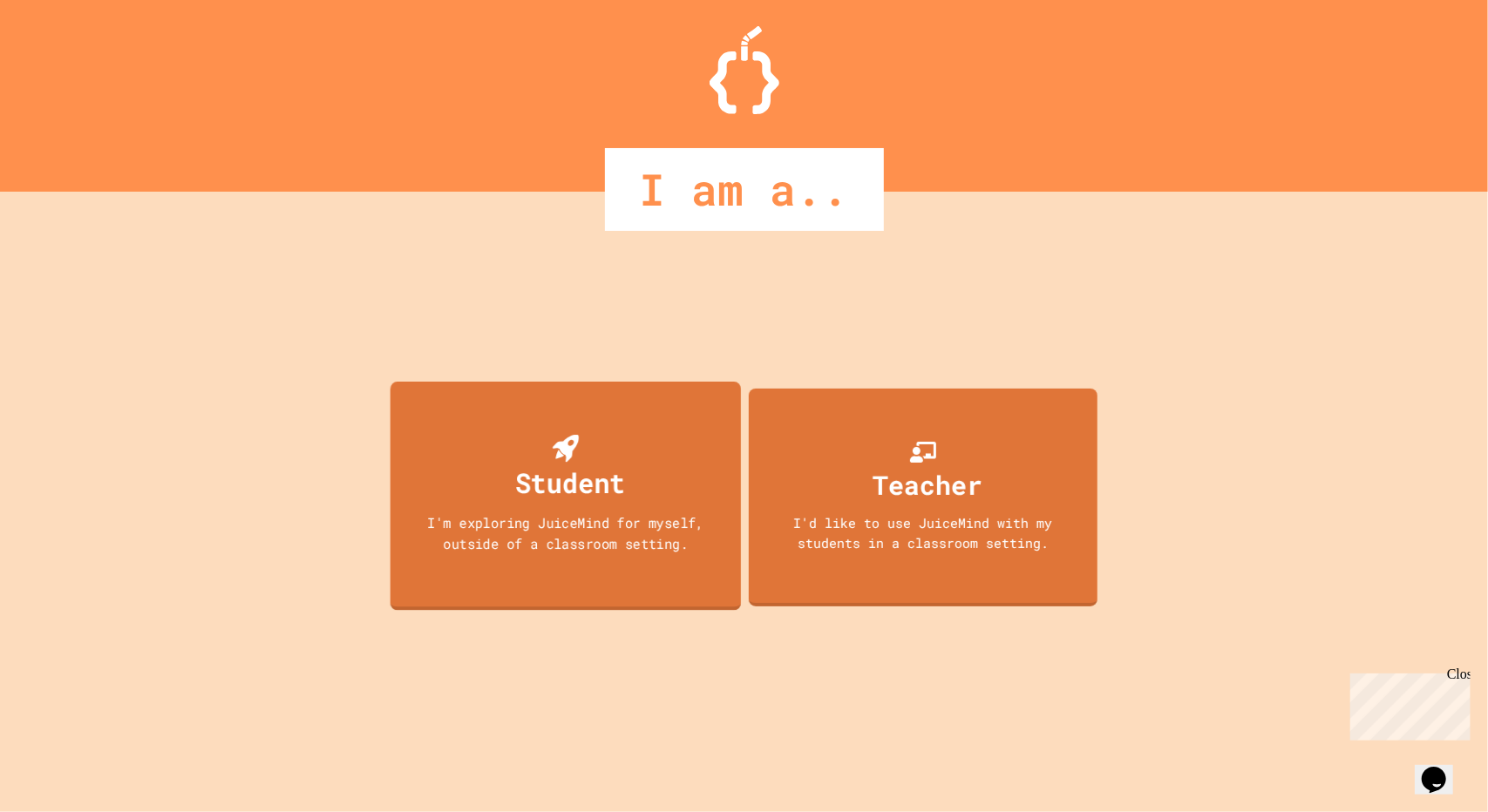 click on "Student" at bounding box center (569, 482) 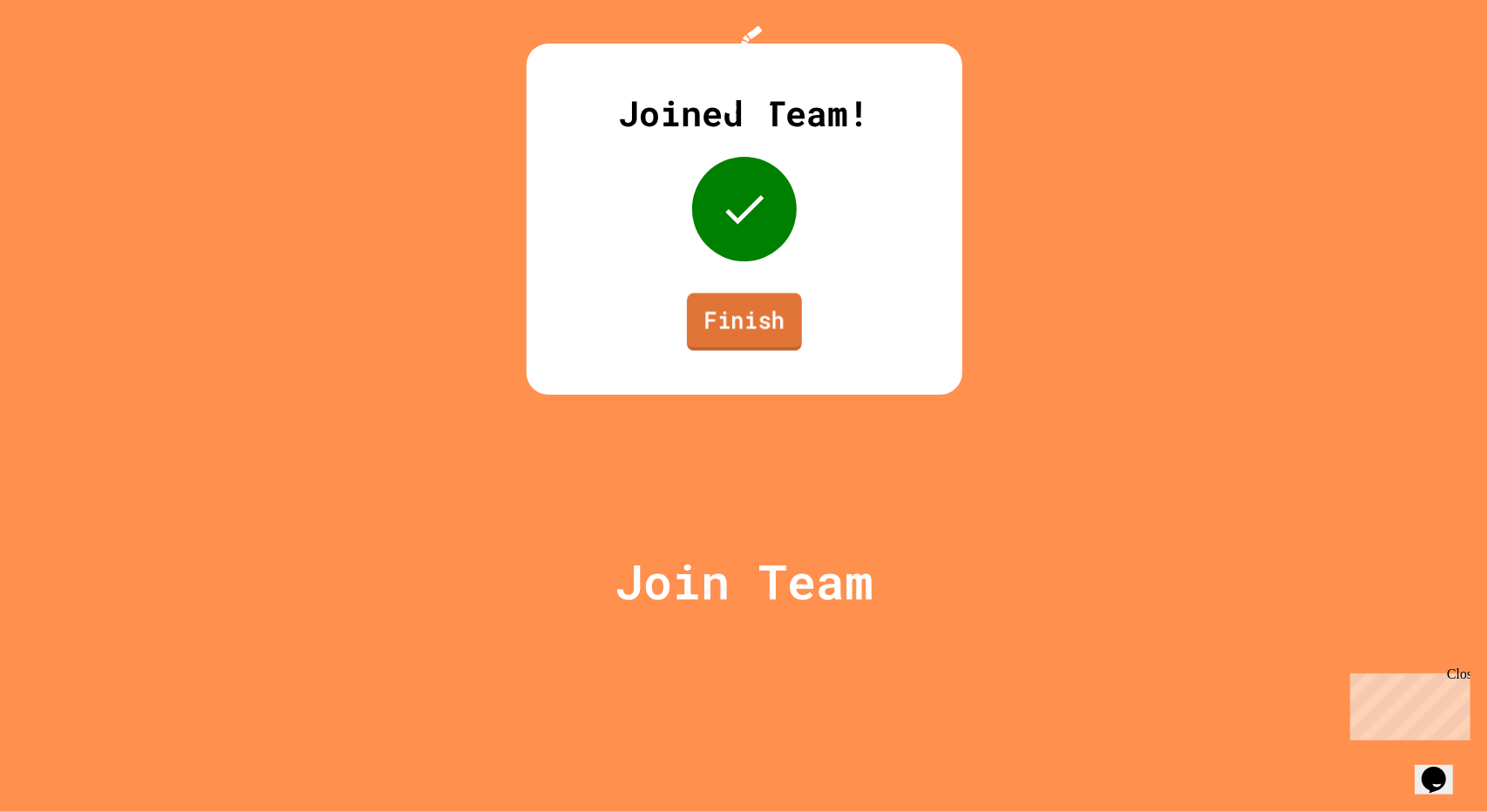 click on "Finish" at bounding box center (744, 321) 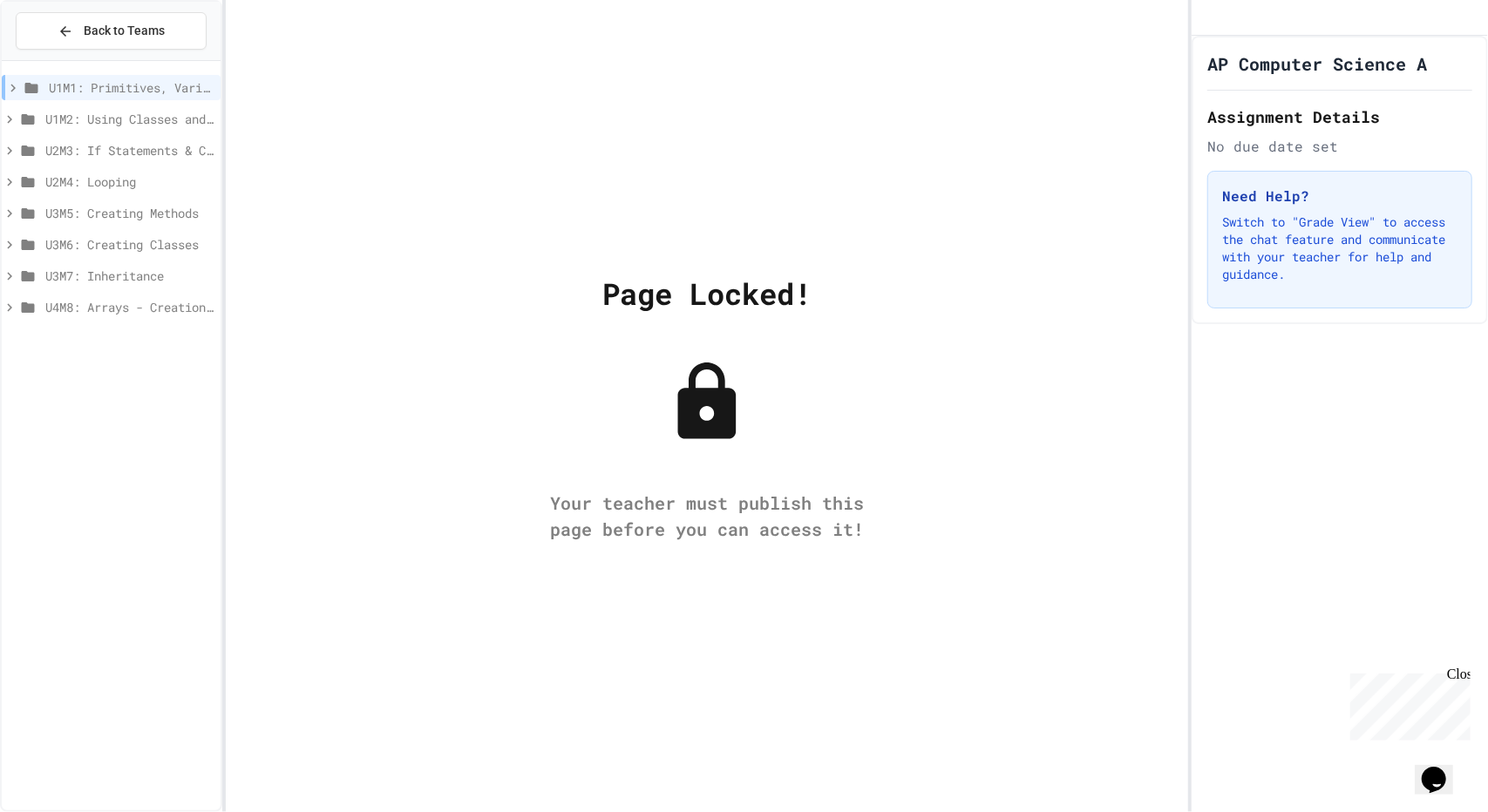 click on "U1M1: Primitives, Variables, Basic I/O" at bounding box center (131, 87) 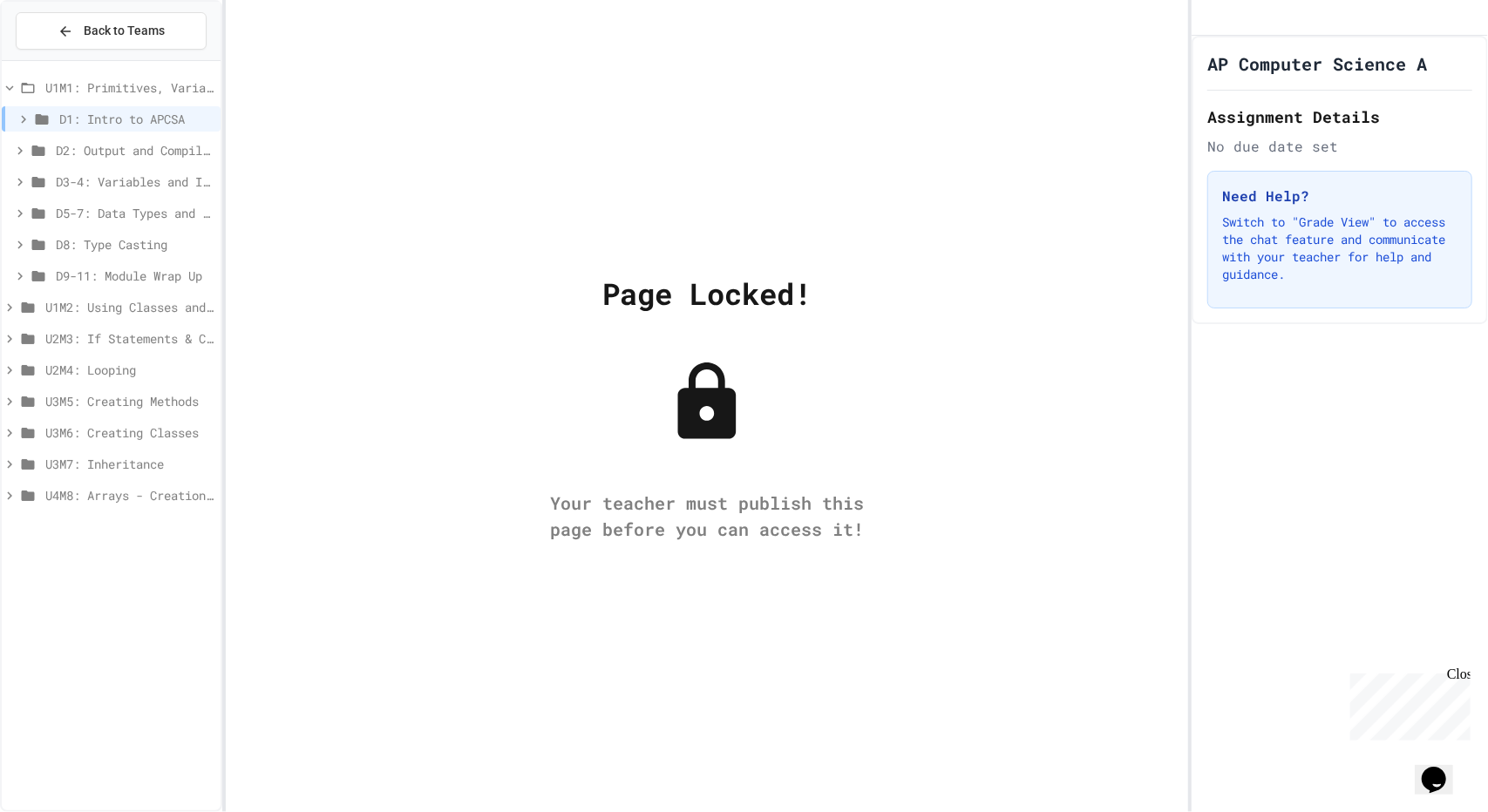 click on "D1: Intro to APCSA" at bounding box center (136, 118) 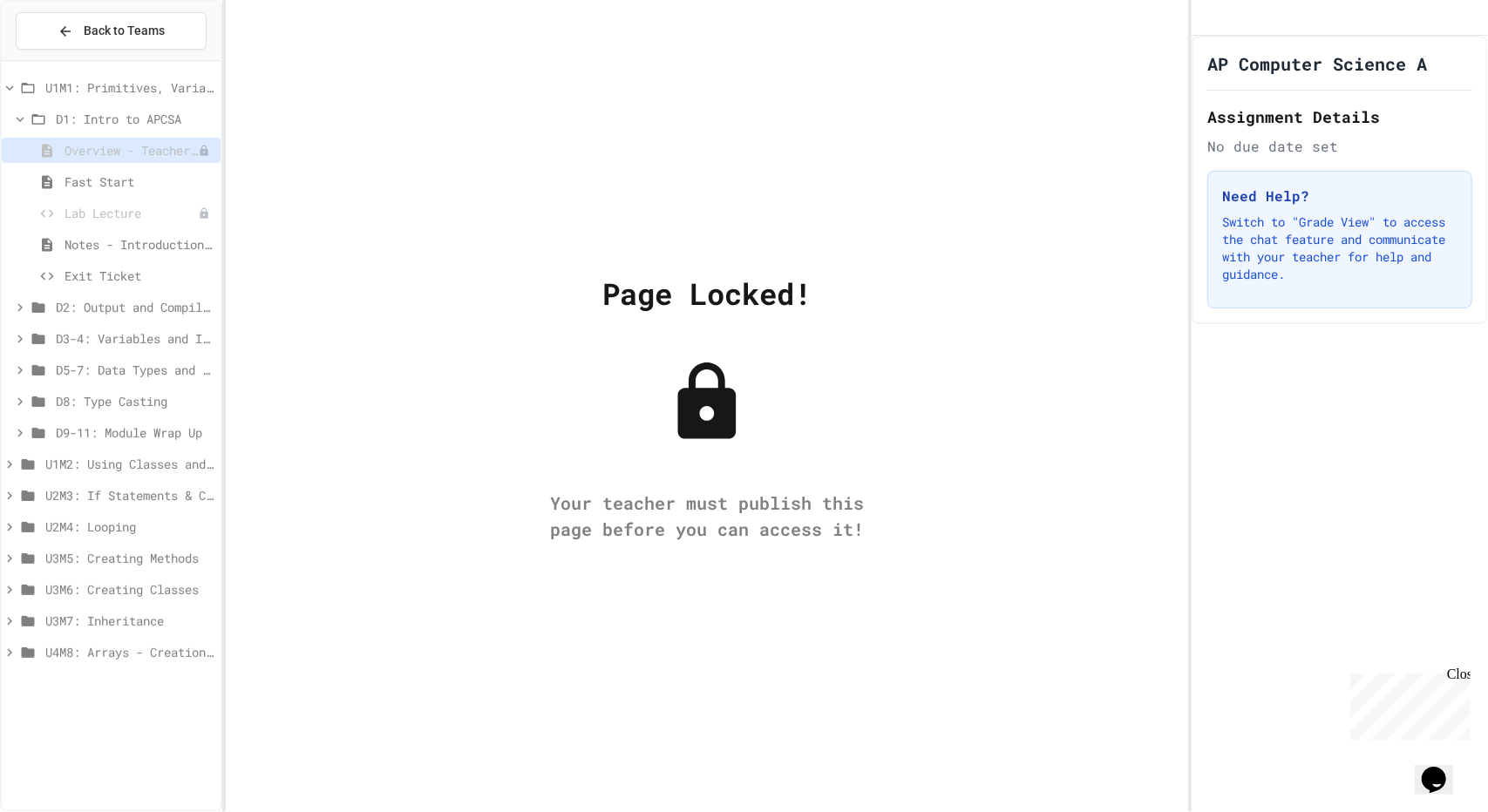 click on "Overview - Teacher Only" at bounding box center (131, 150) 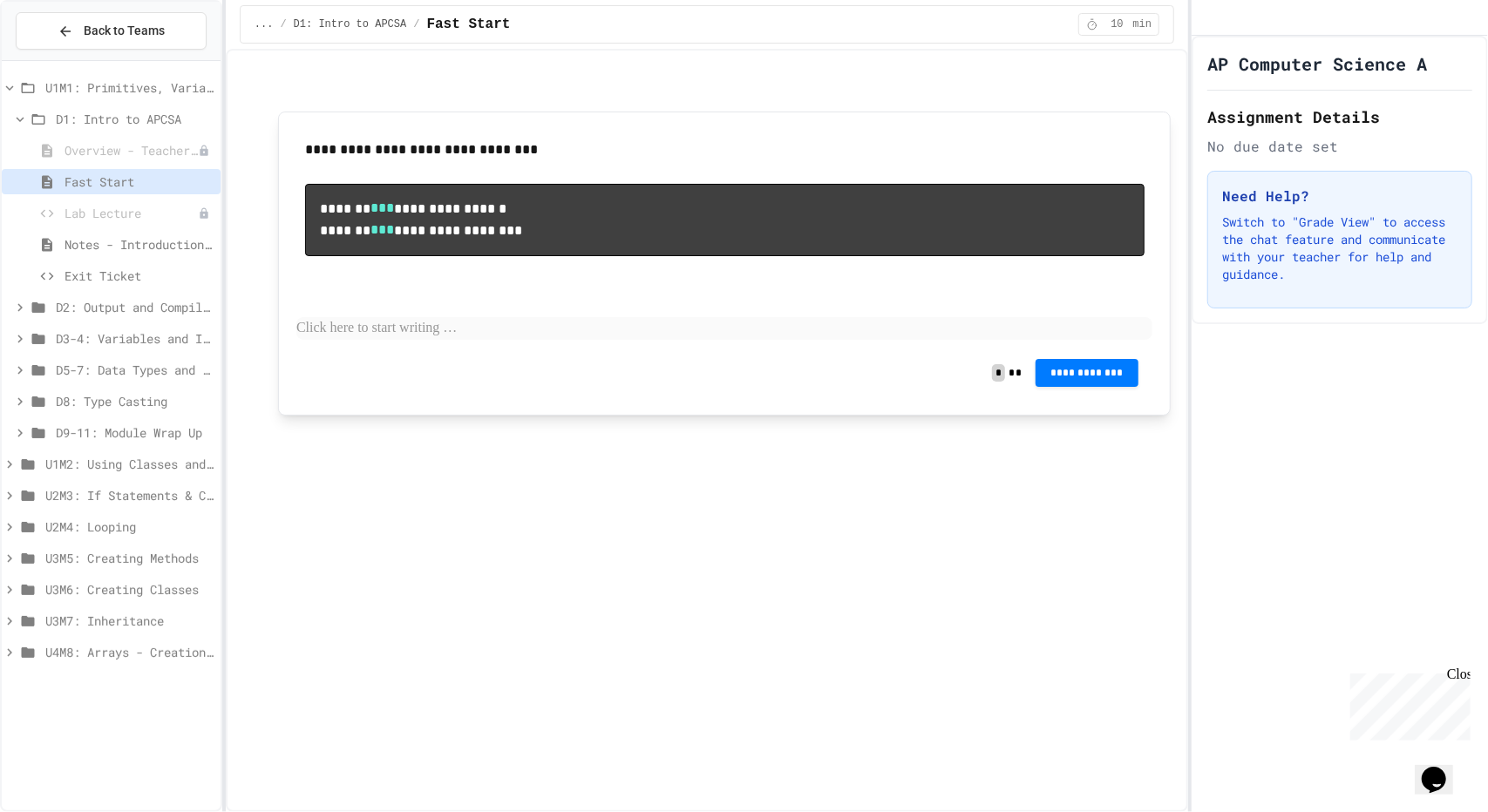 click at bounding box center (724, 328) 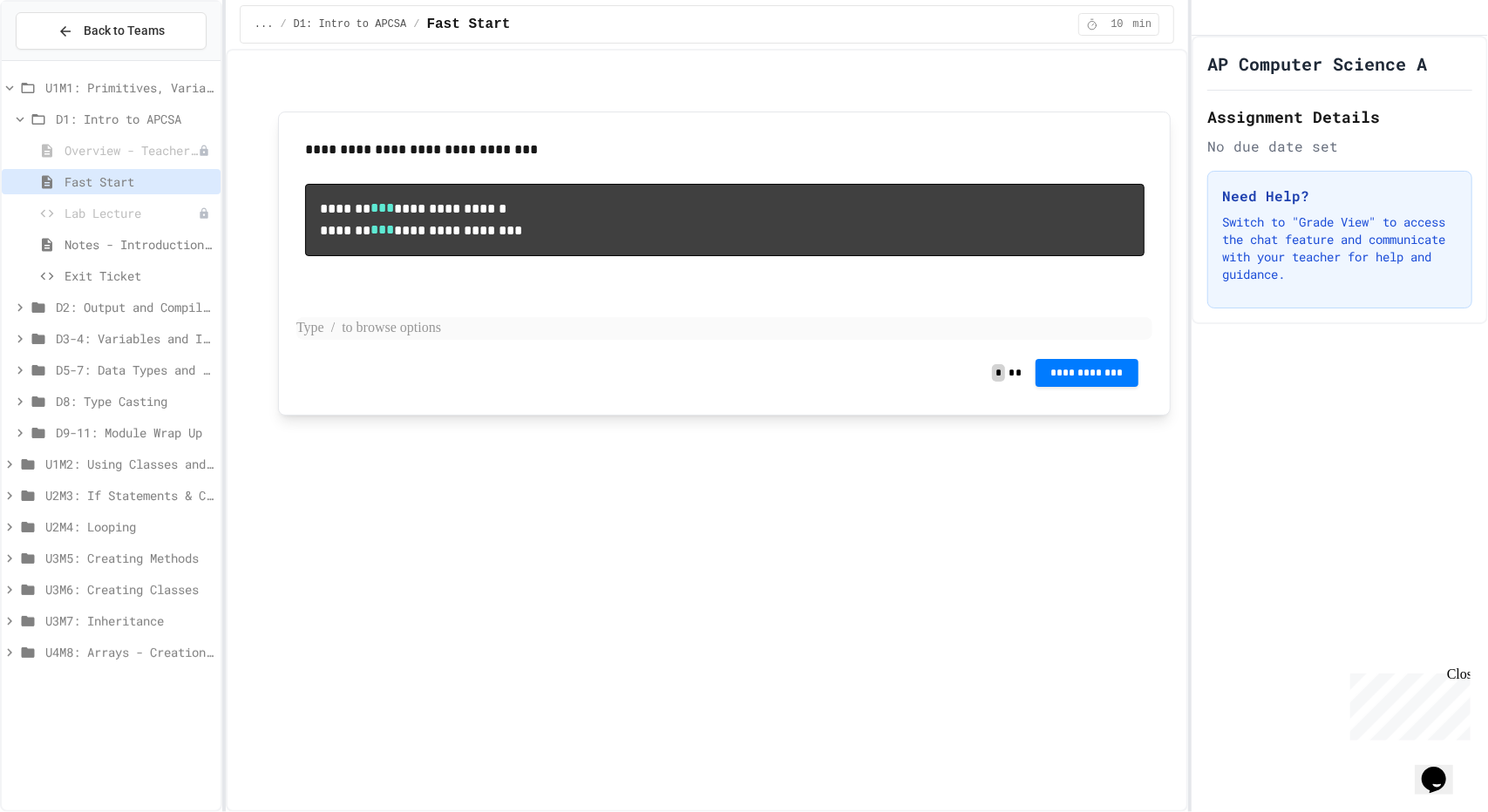 click at bounding box center (724, 328) 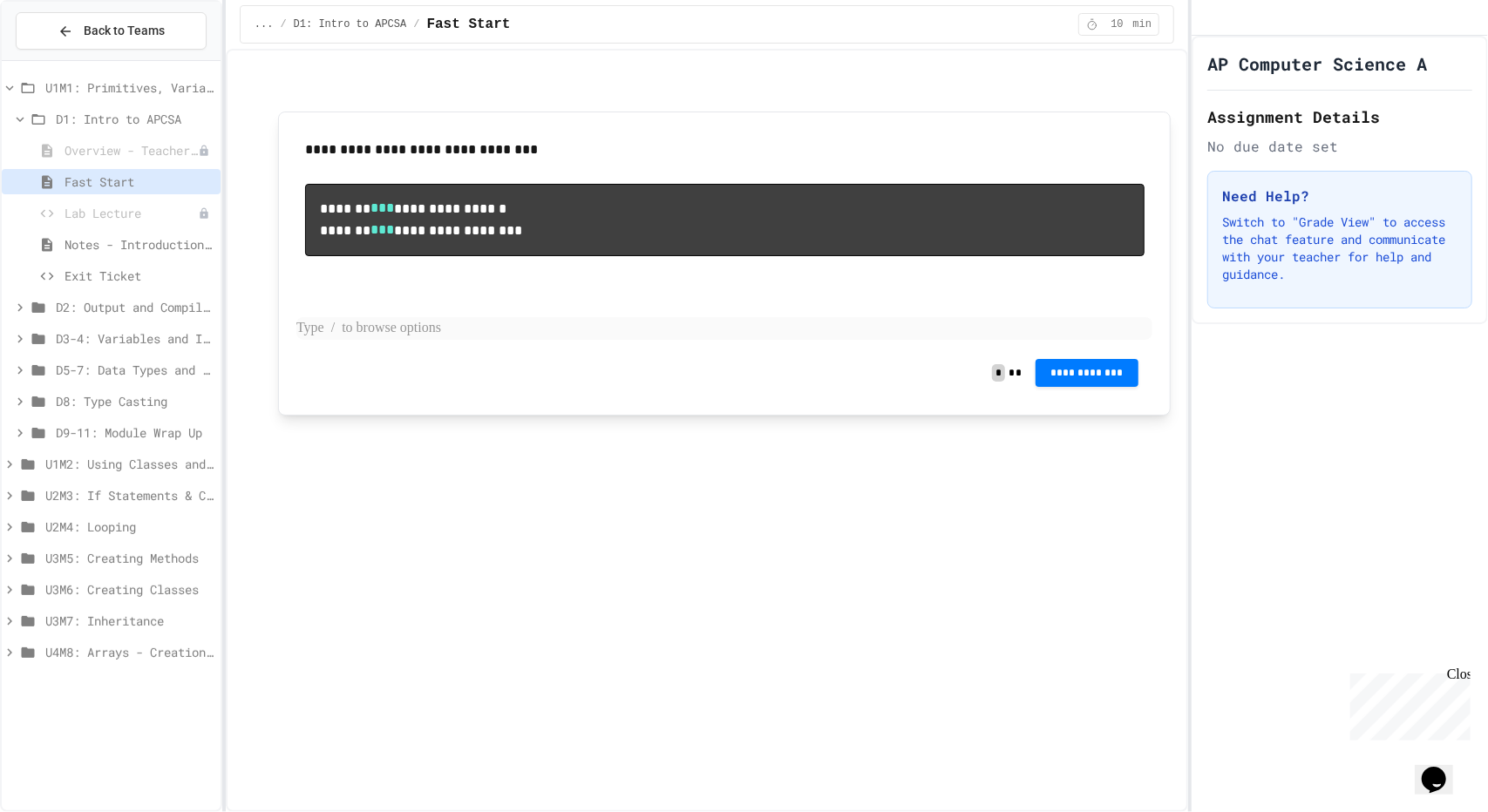 type 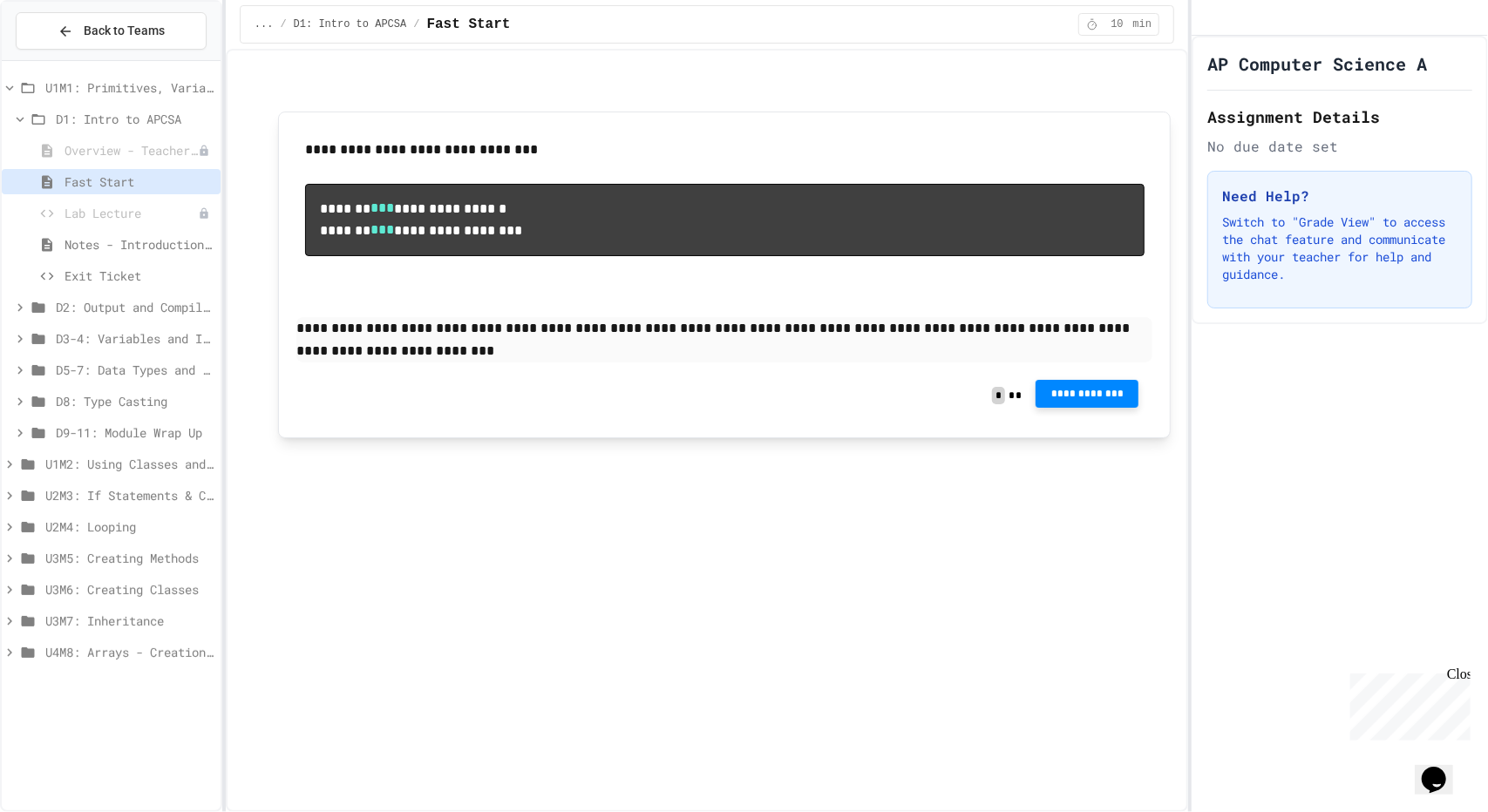 click on "**********" at bounding box center (1087, 394) 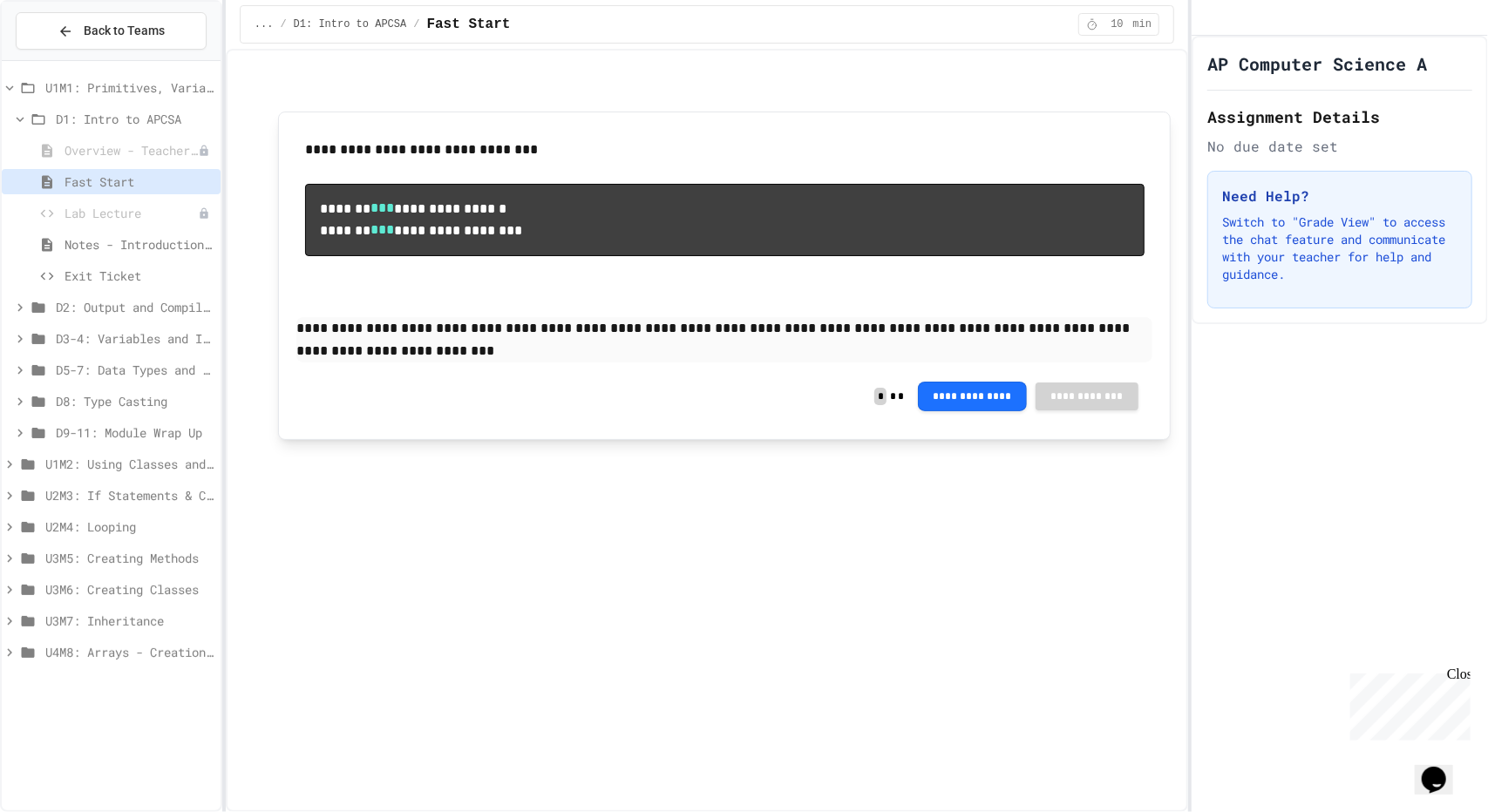 click 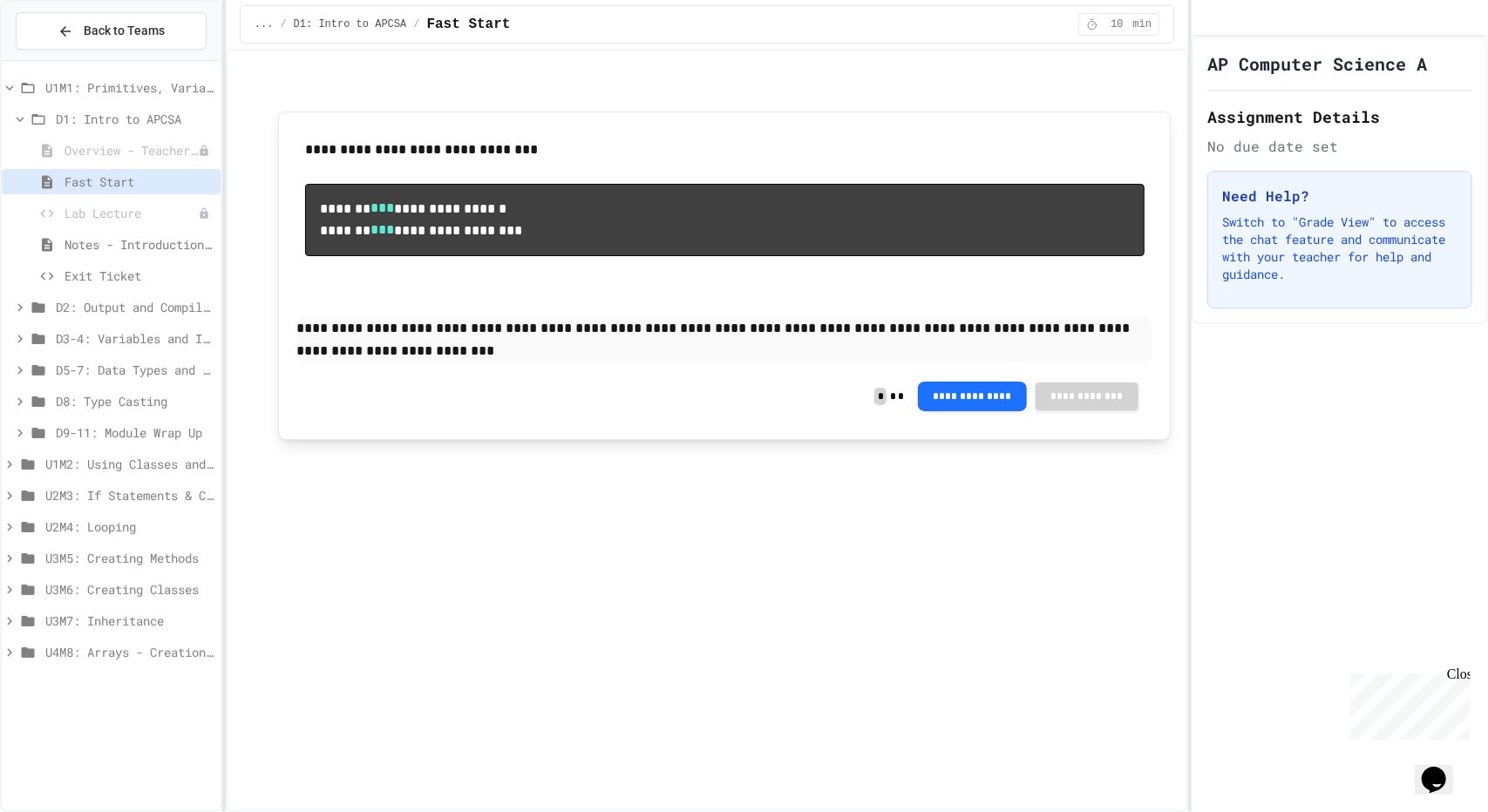 click on "Notes - Introduction to Java Programming" at bounding box center [139, 244] 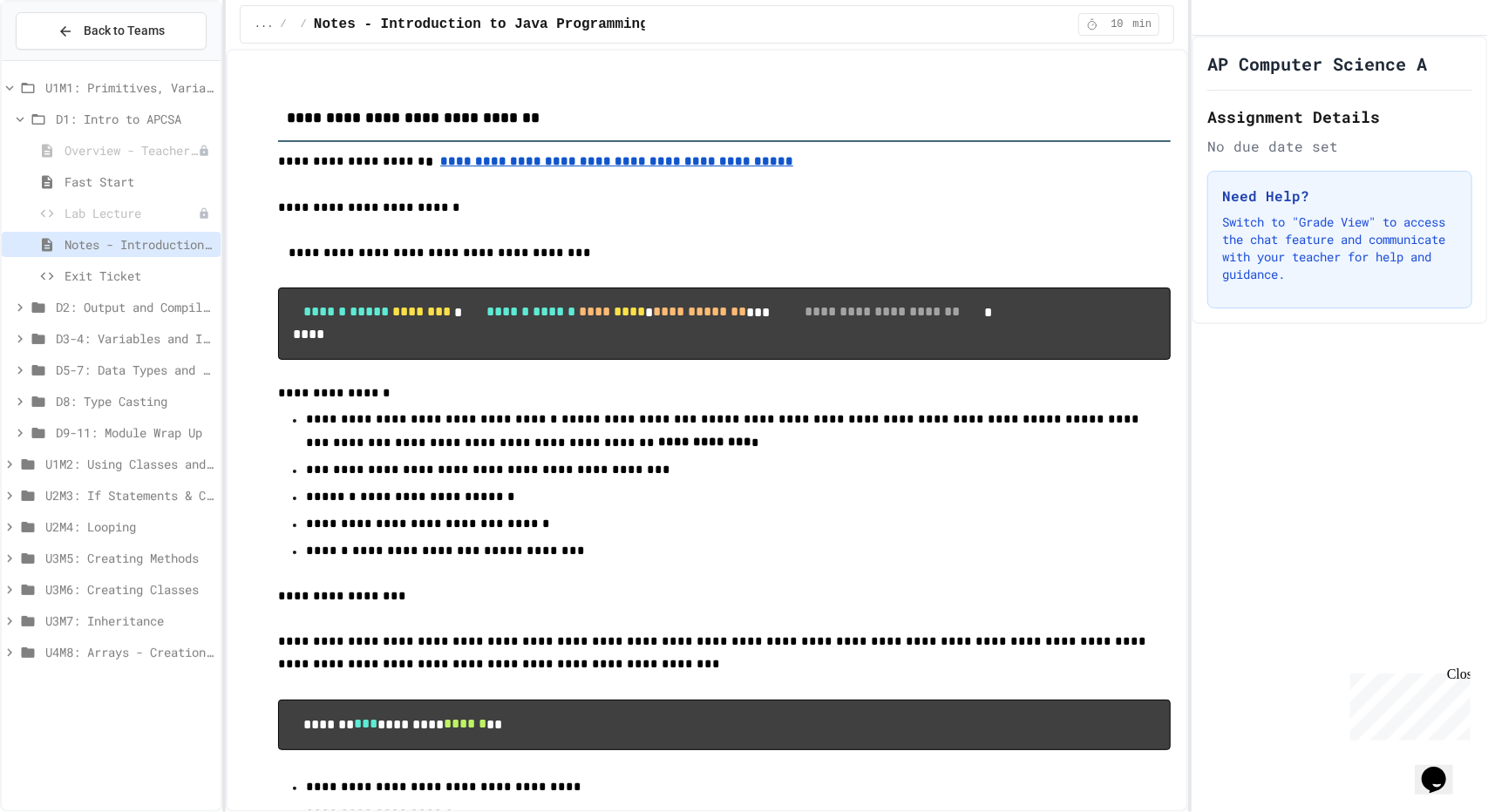 click on "**********" at bounding box center (882, 312) 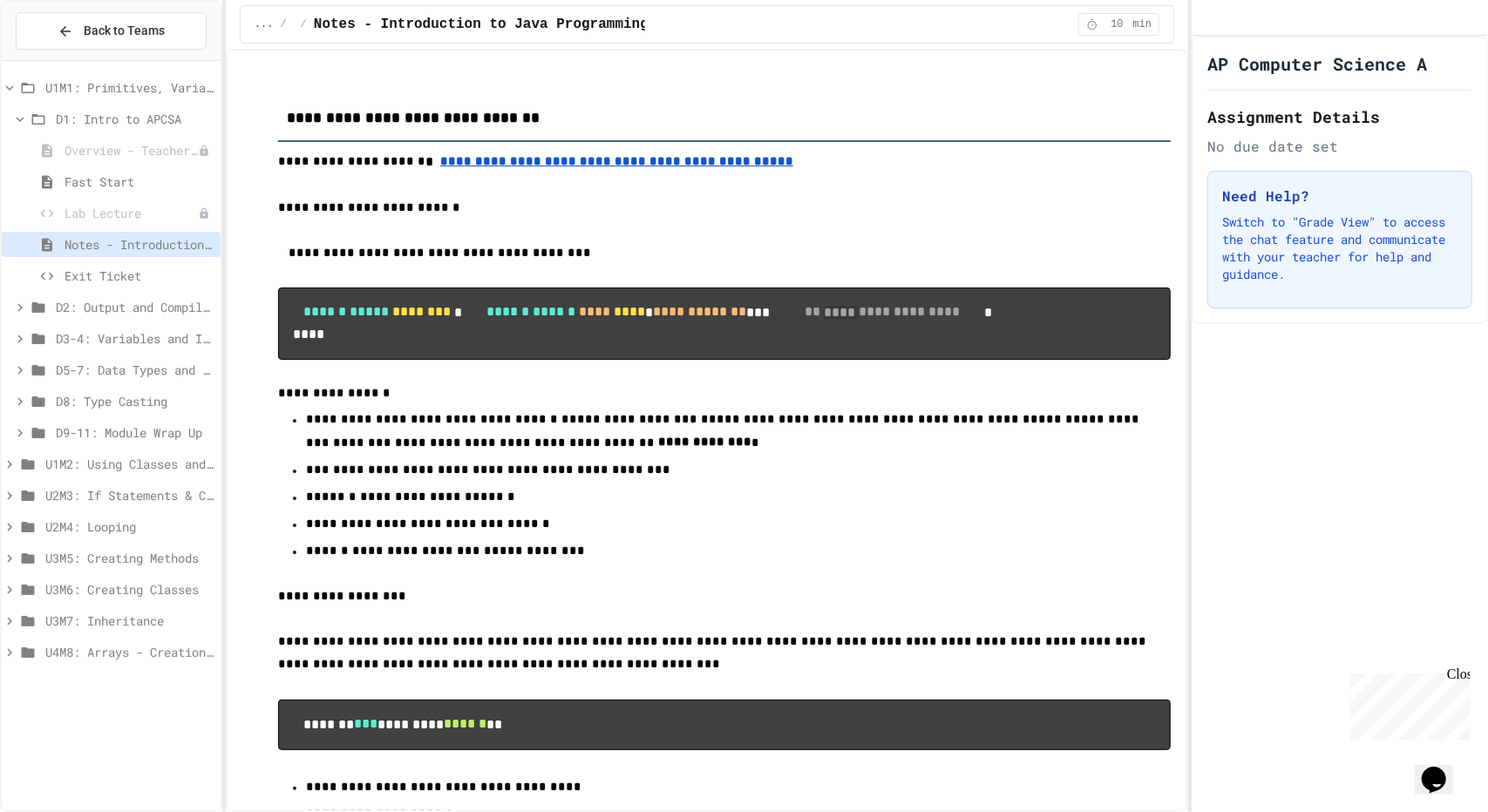 click on "**********" at bounding box center [642, 322] 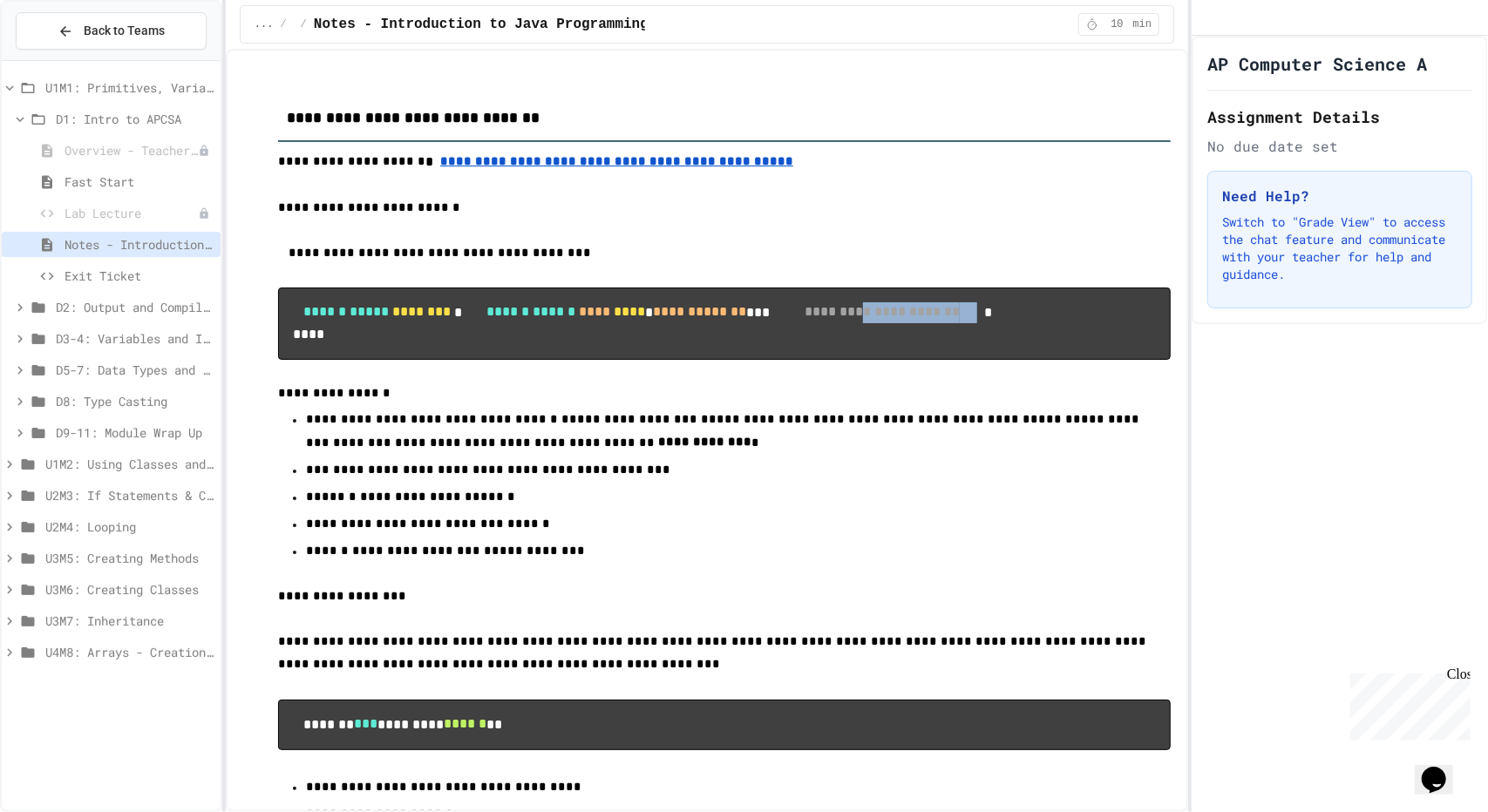 click on "**********" at bounding box center (642, 322) 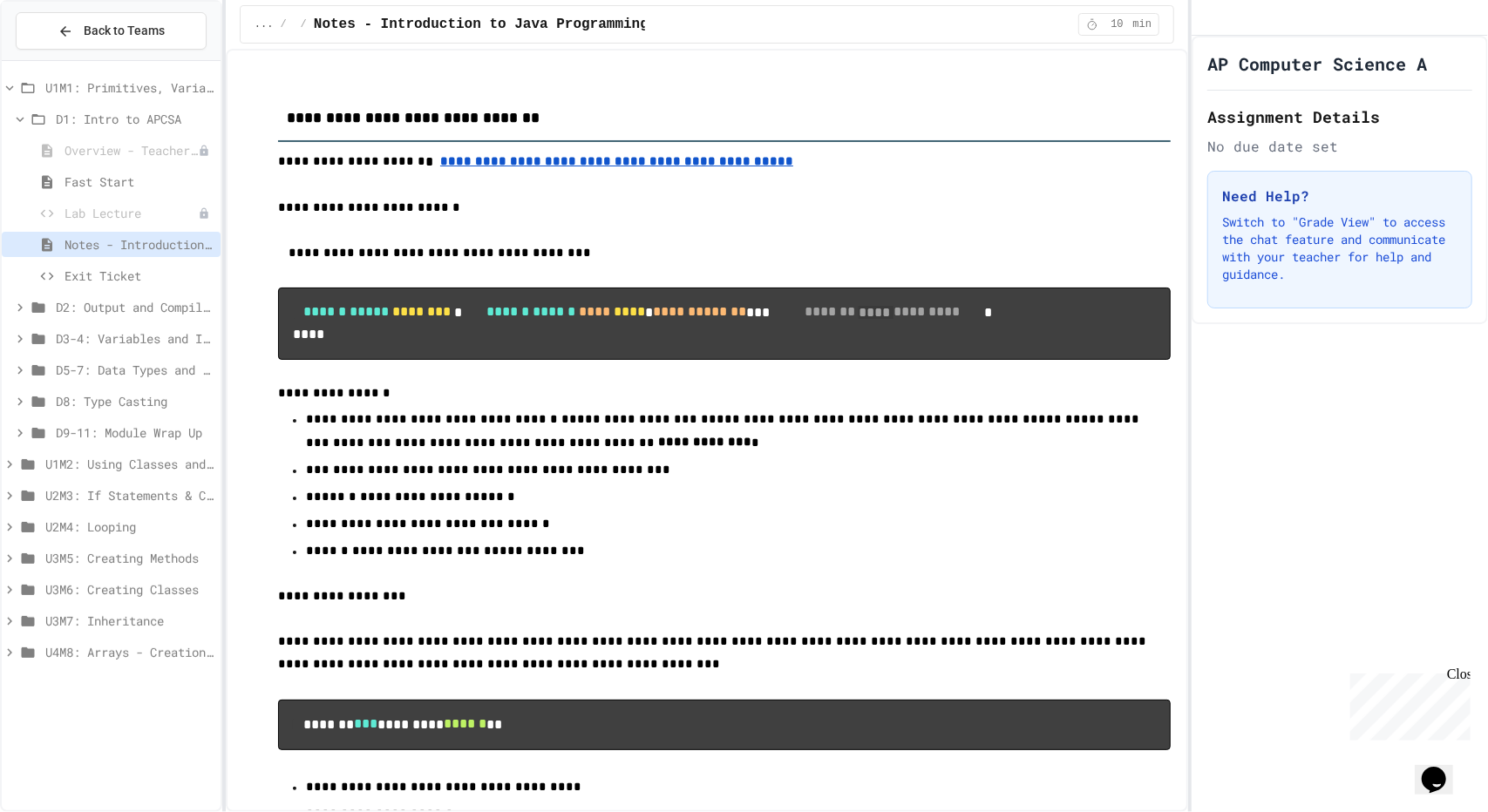 click on "*******" at bounding box center [832, 312] 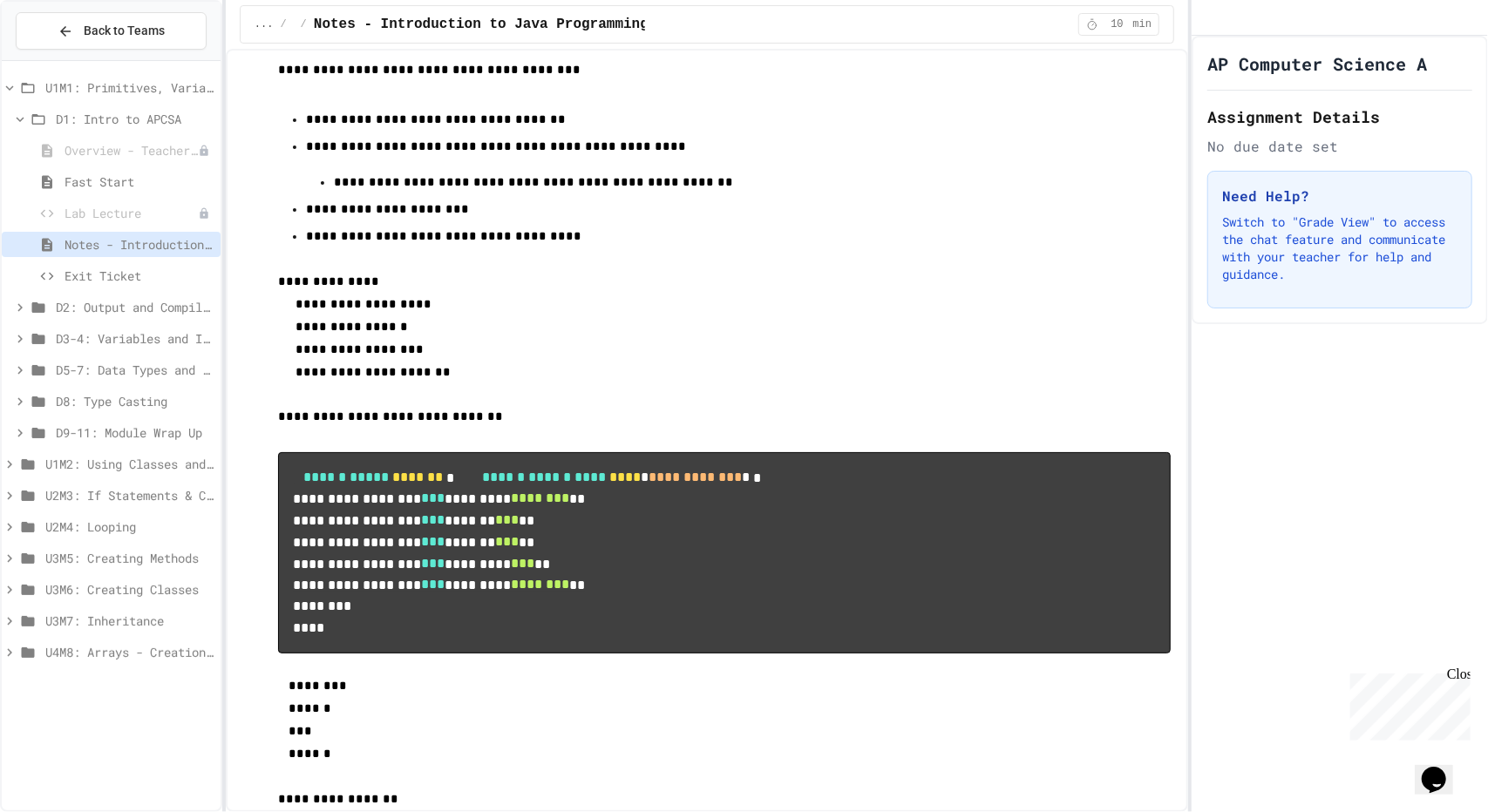 scroll, scrollTop: 942, scrollLeft: 0, axis: vertical 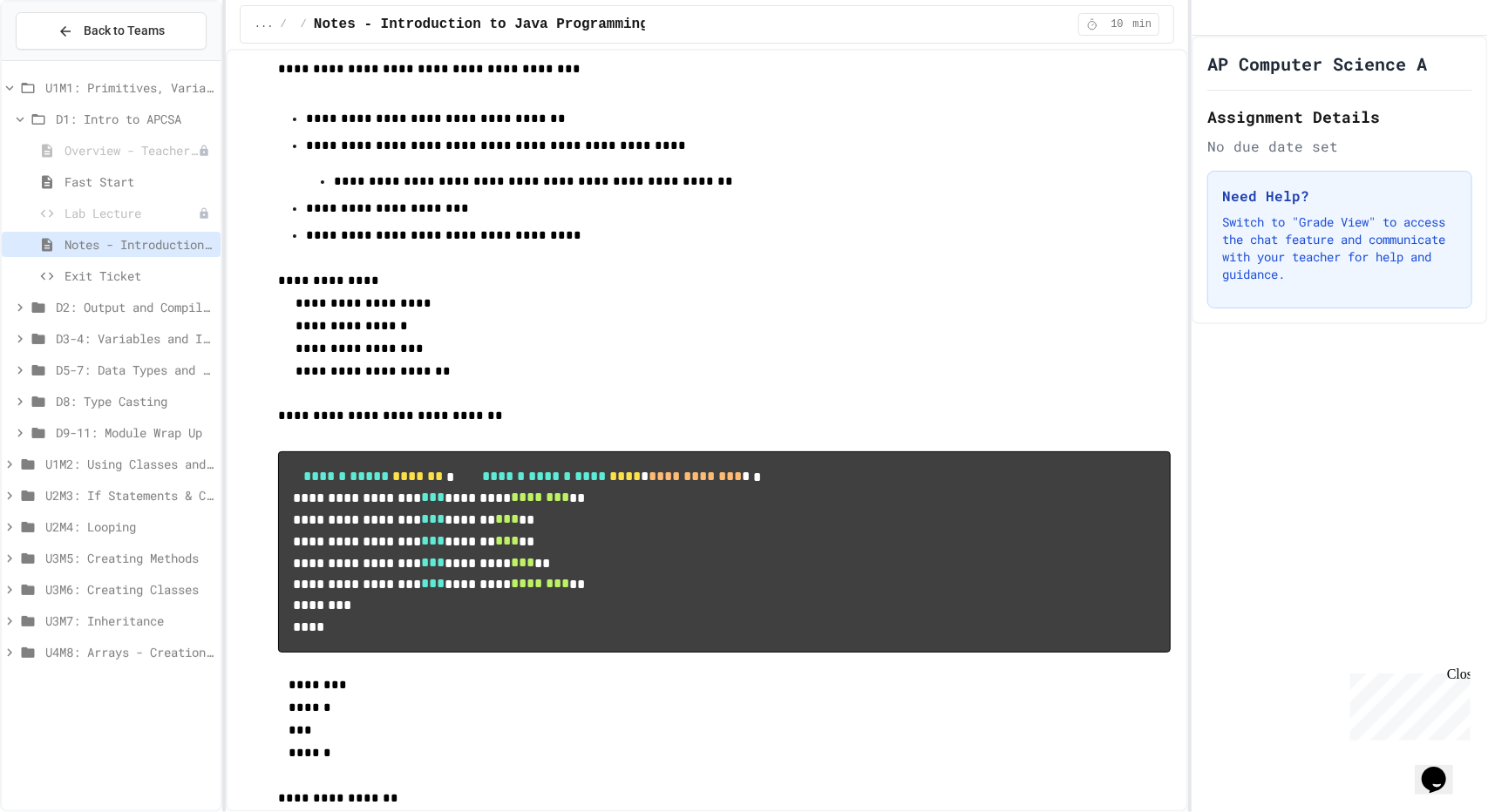 click on "**********" at bounding box center (429, 69) 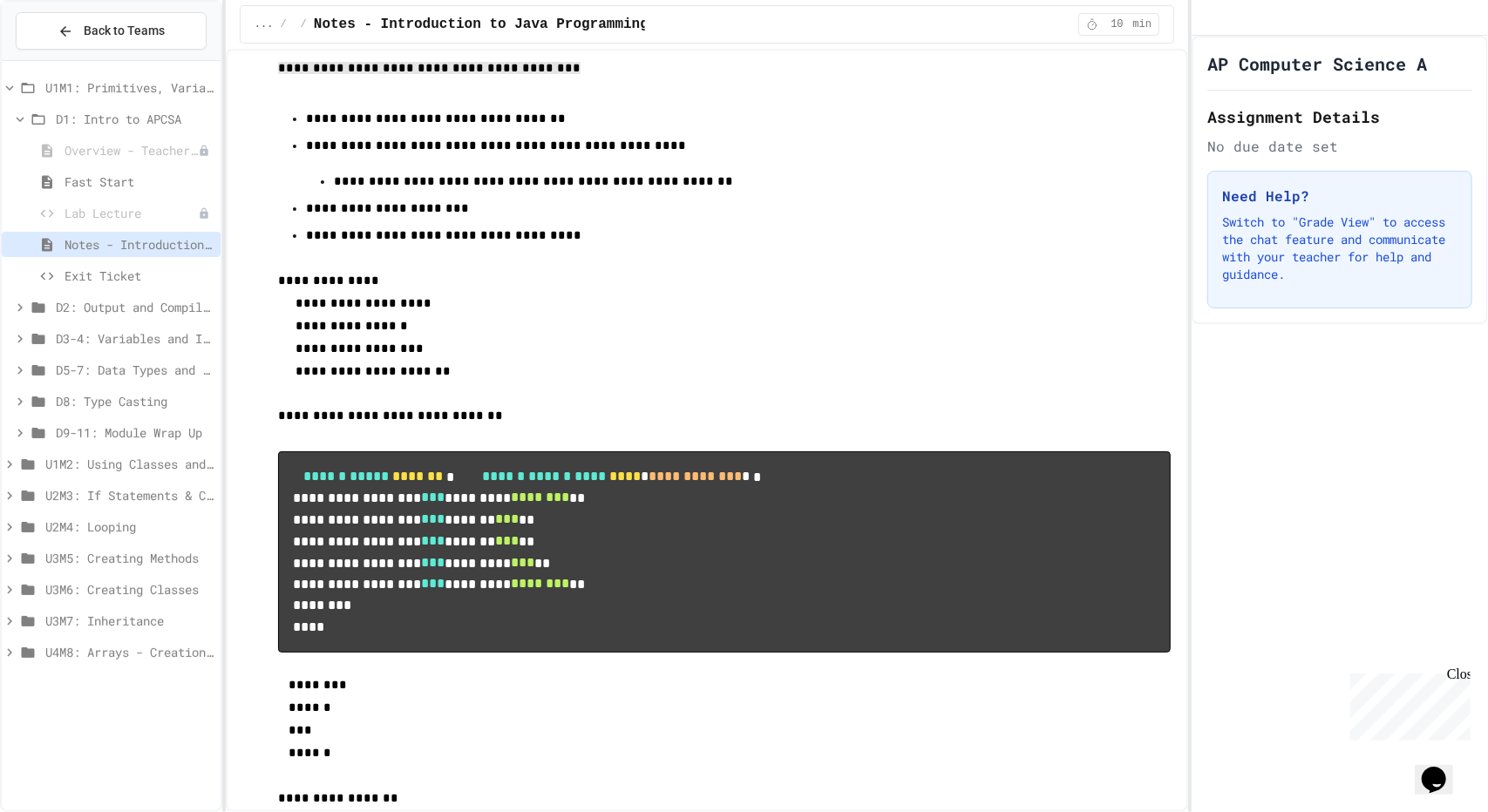 click on "**********" at bounding box center [387, 208] 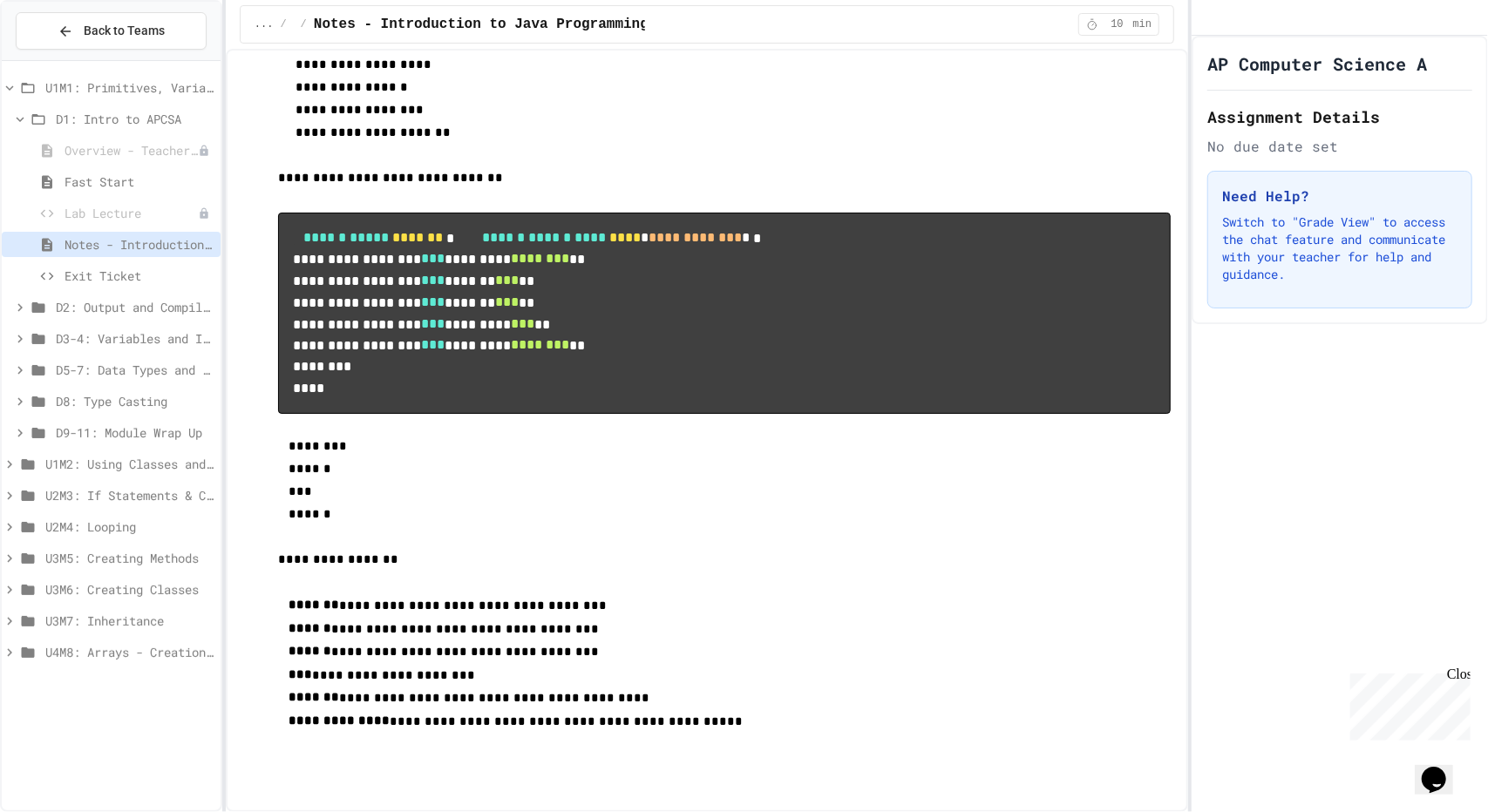 scroll, scrollTop: 1326, scrollLeft: 0, axis: vertical 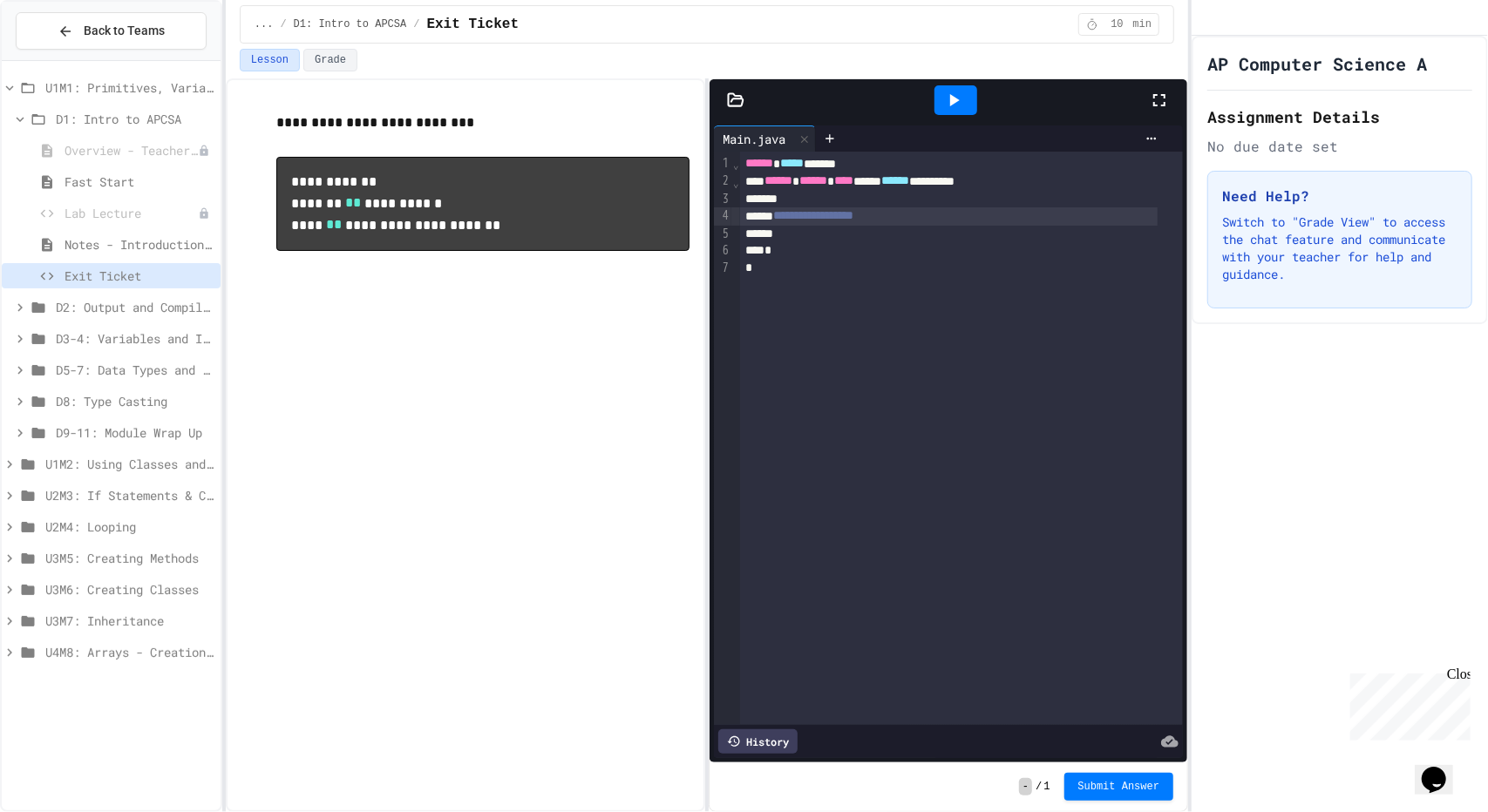 click on "**********" at bounding box center (813, 215) 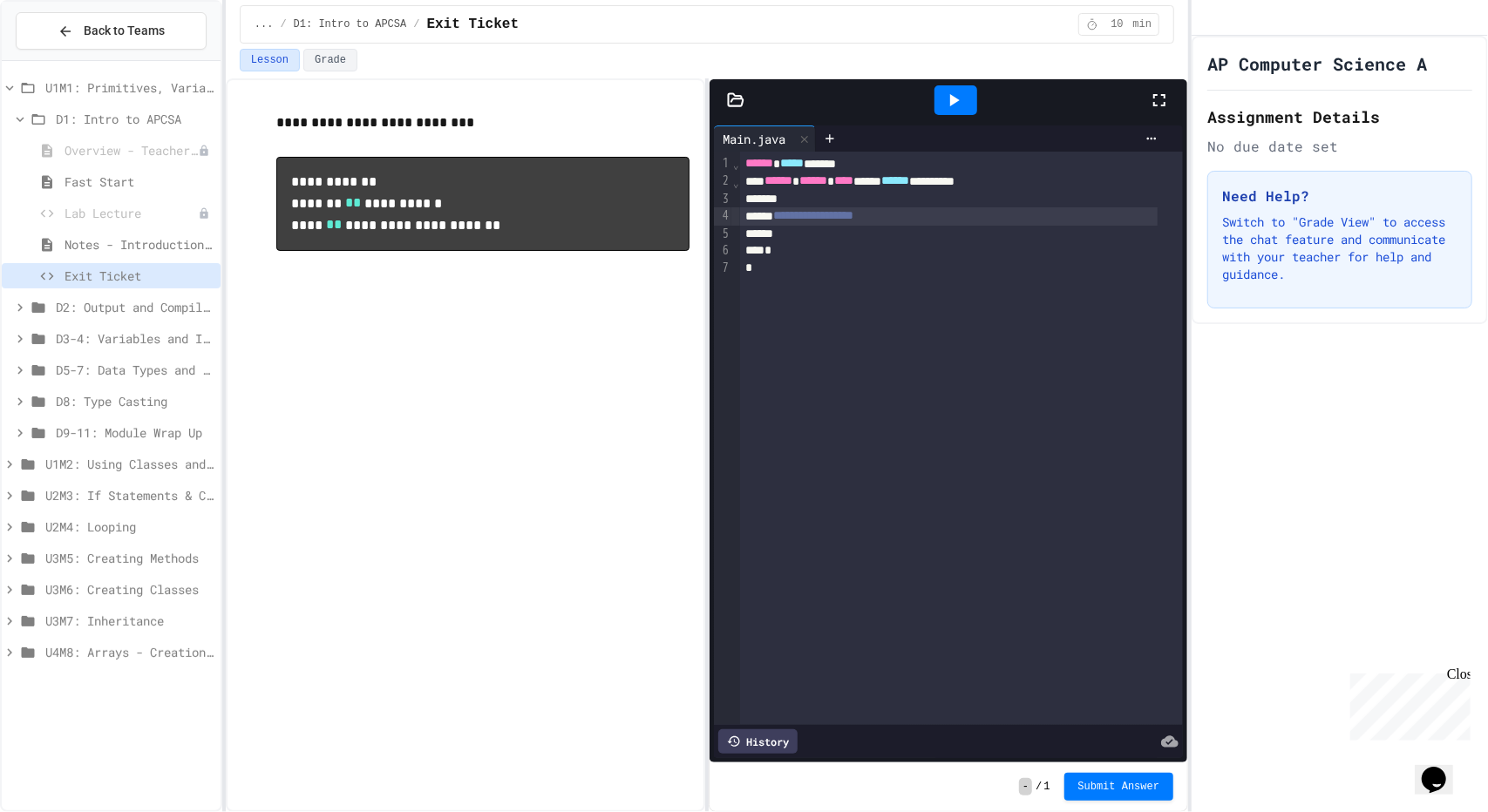 click at bounding box center (948, 234) 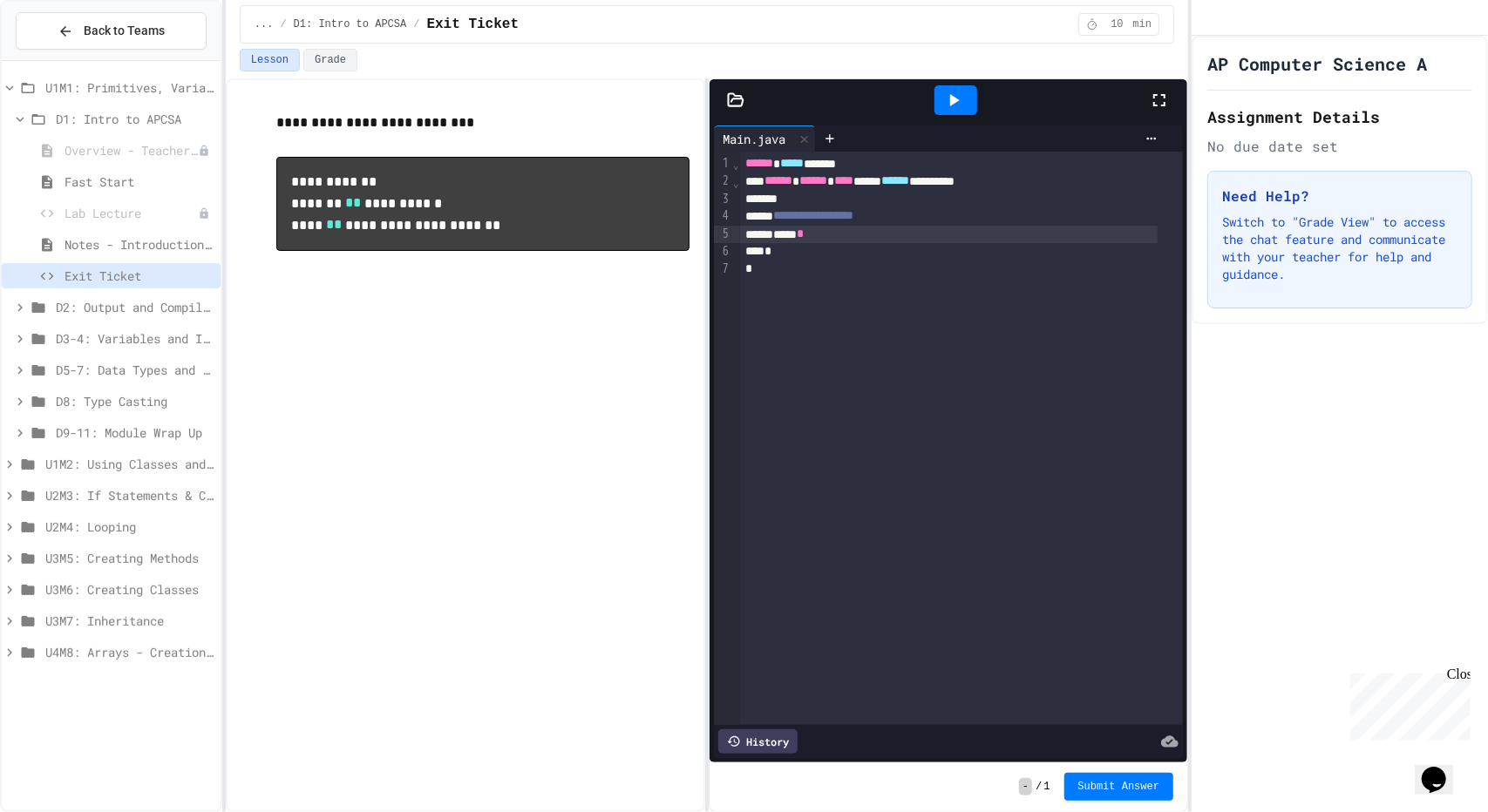click on "Notes - Introduction to Java Programming" at bounding box center (139, 244) 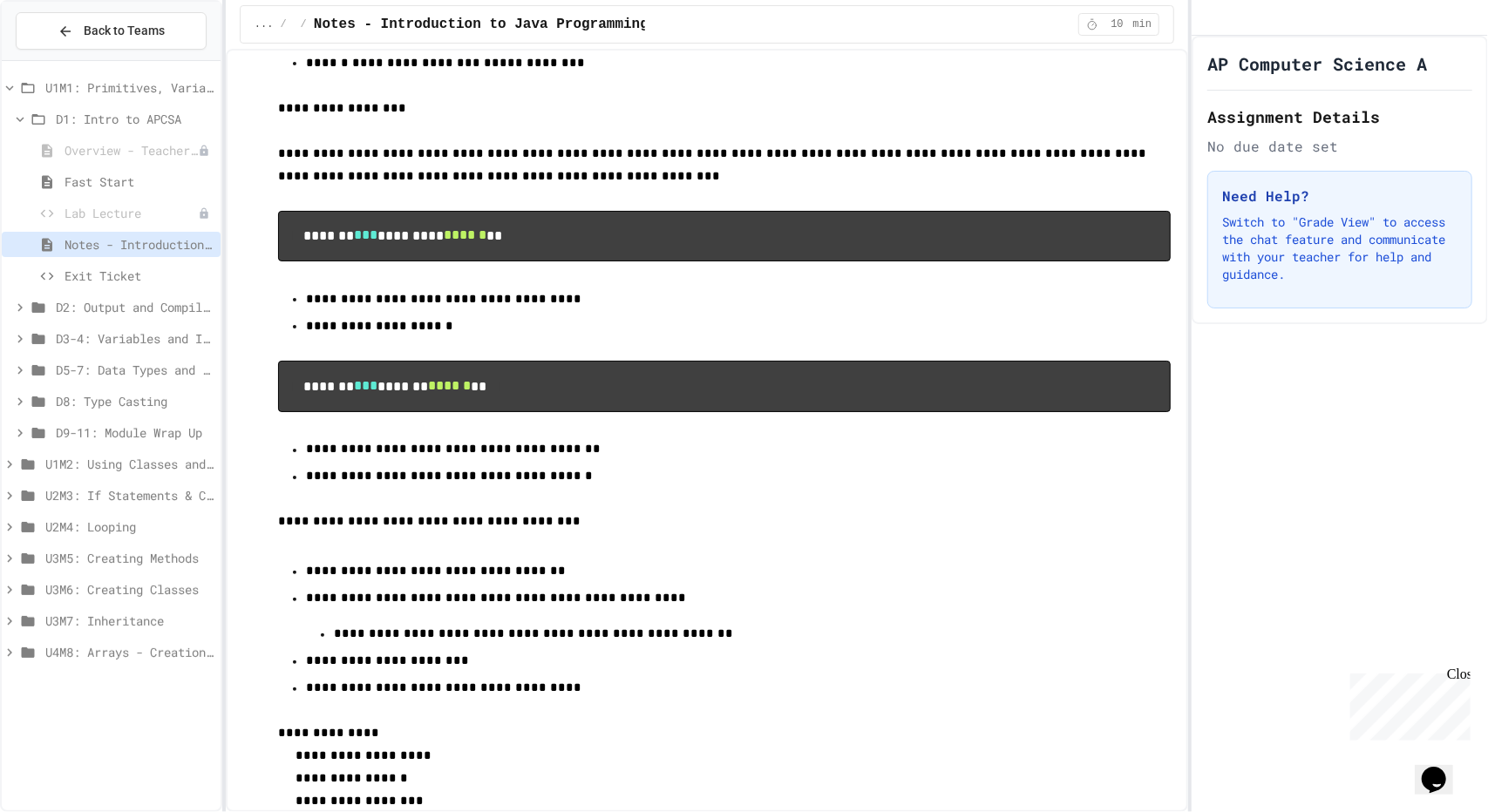 scroll, scrollTop: 498, scrollLeft: 0, axis: vertical 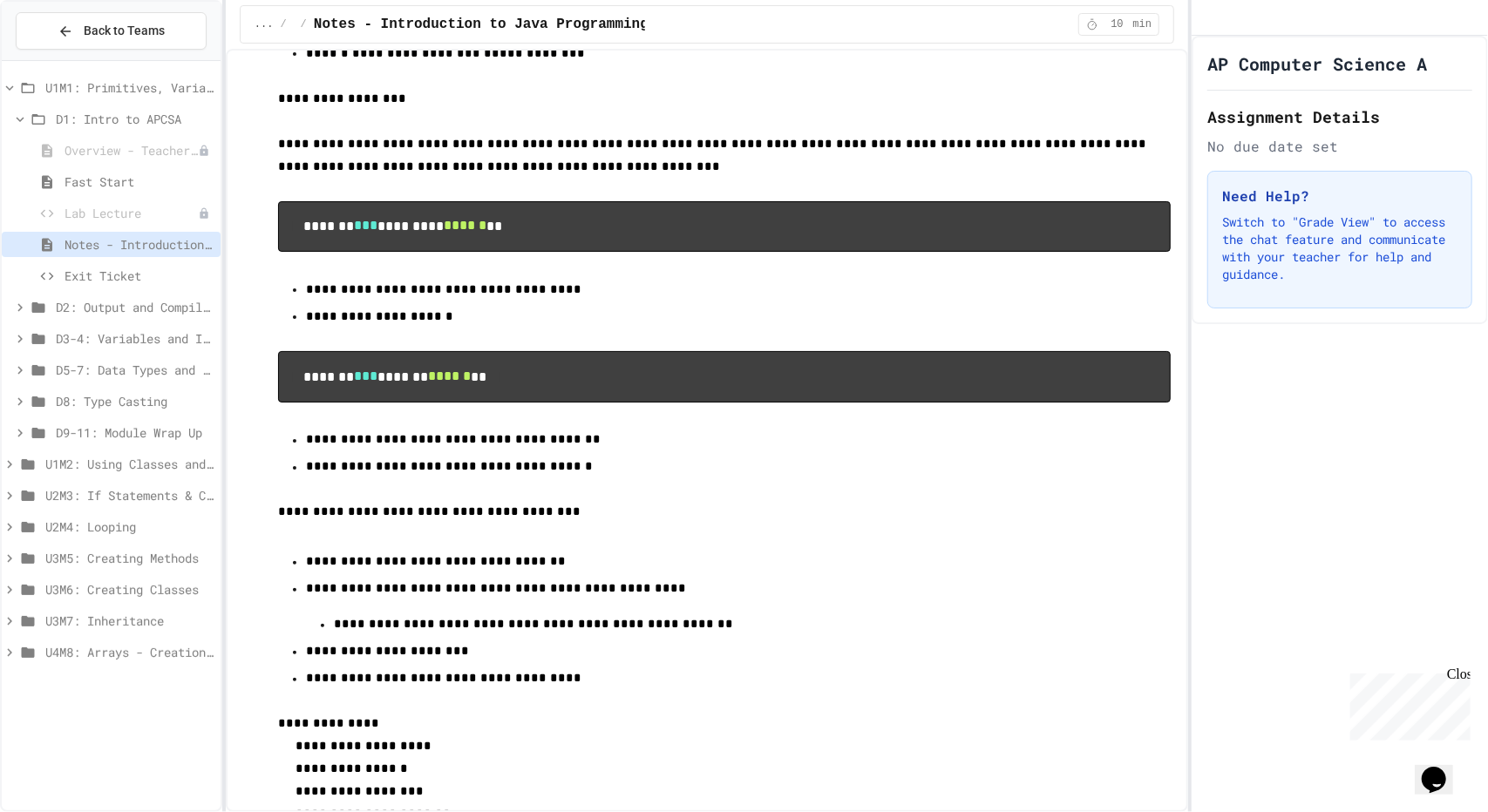 click on "Exit Ticket" at bounding box center [139, 275] 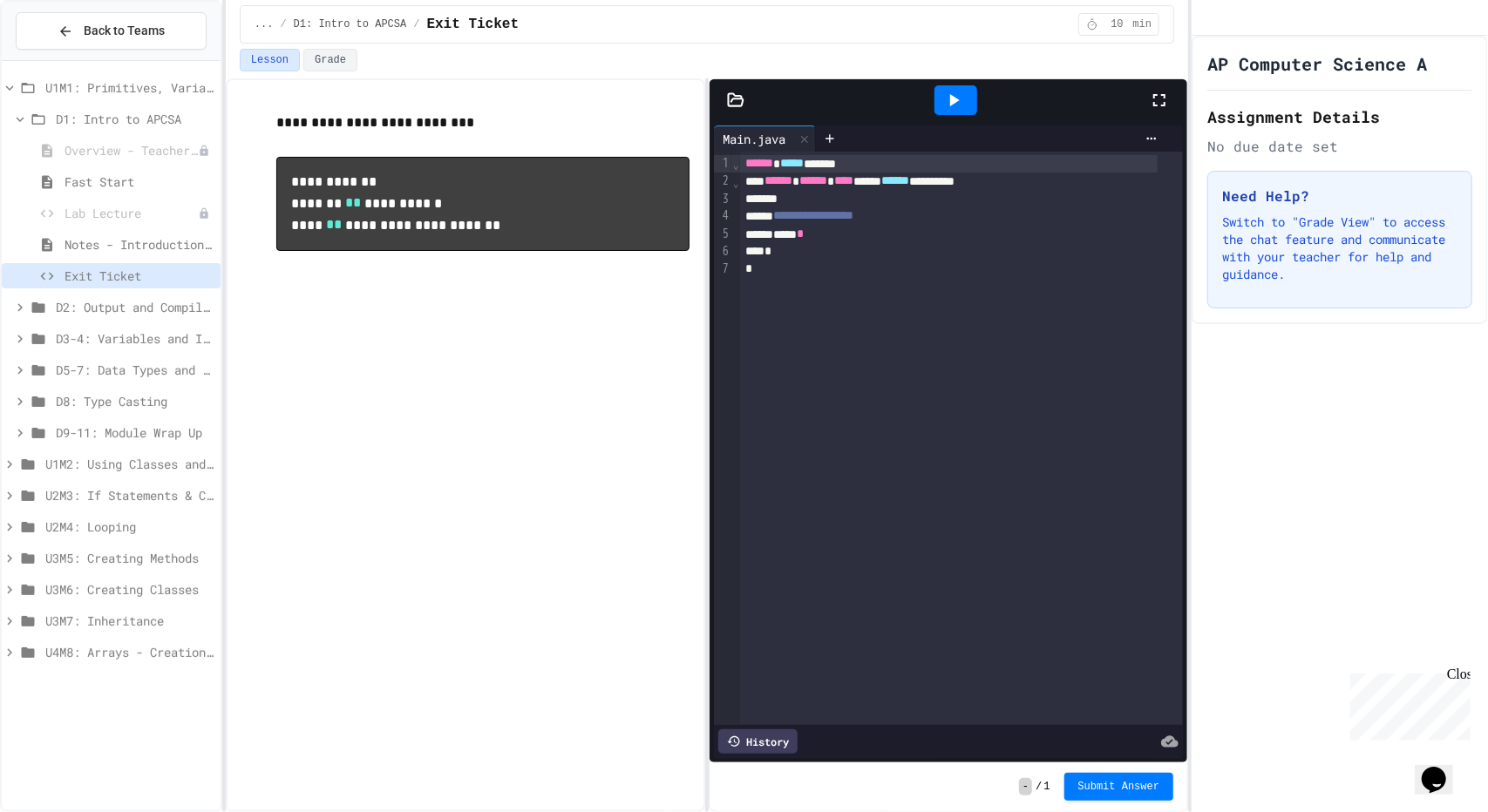 click on "***** *" at bounding box center (948, 234) 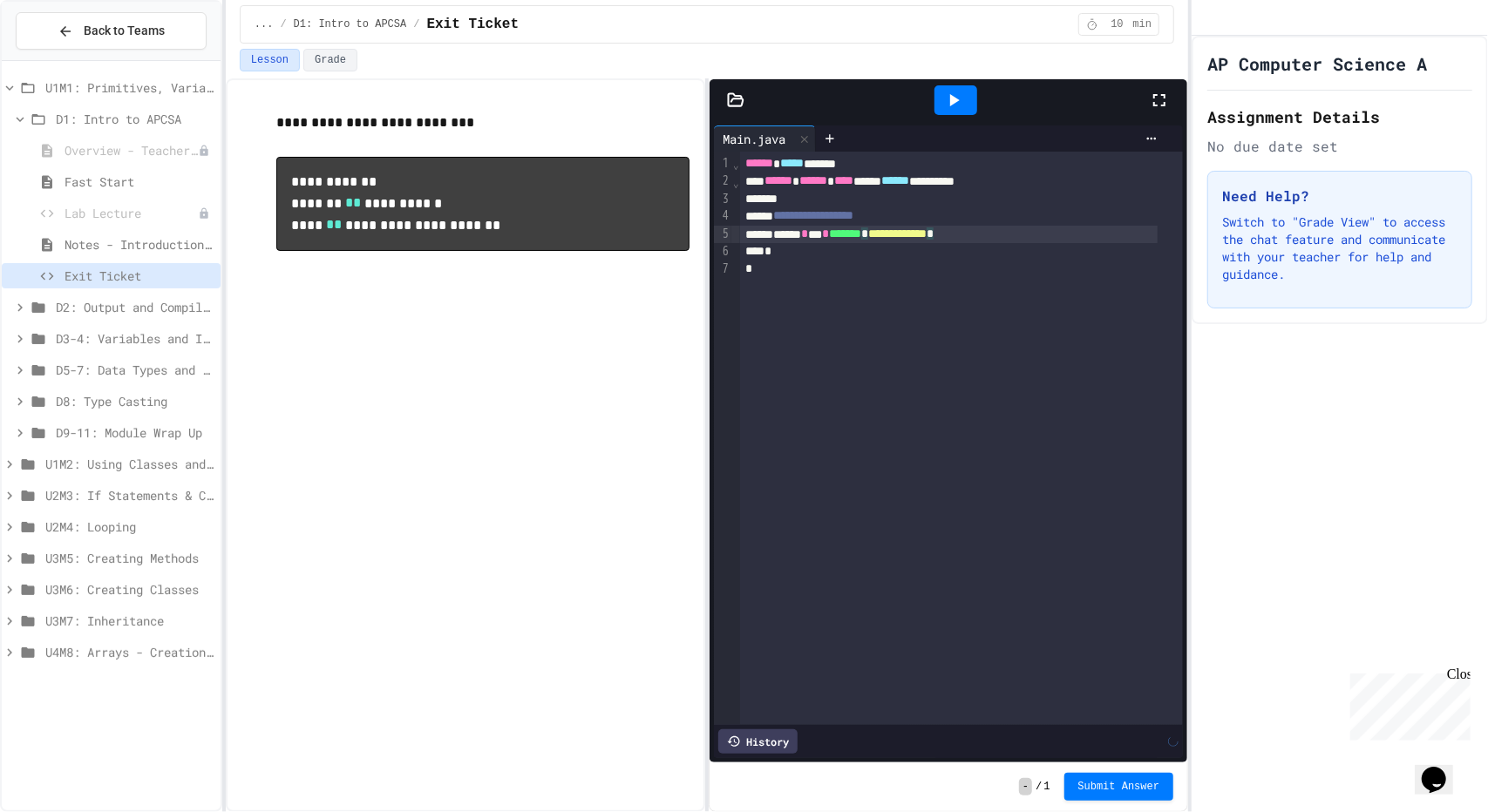 click on "**********" at bounding box center (948, 234) 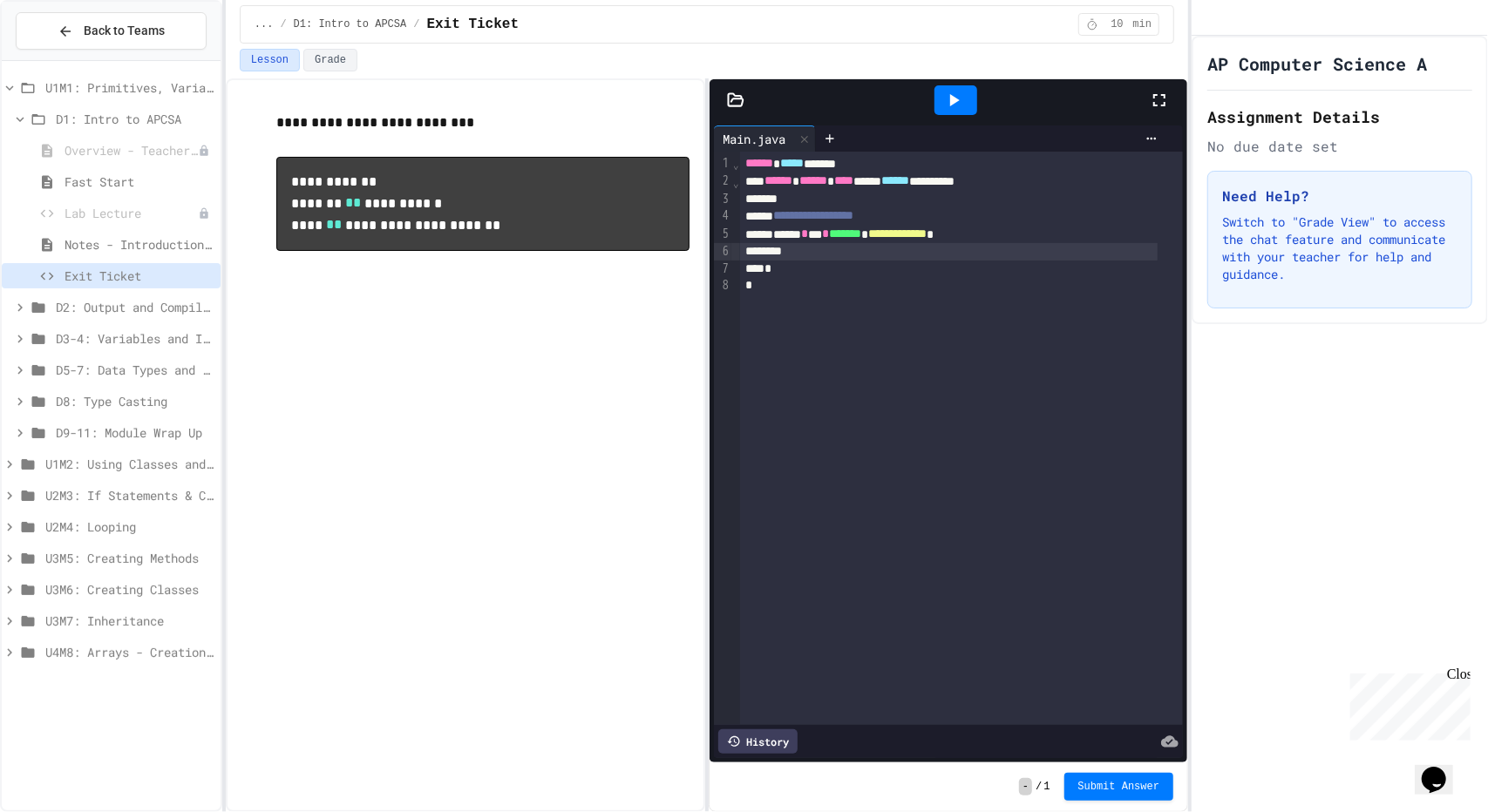 click on "Notes - Introduction to Java Programming" at bounding box center (139, 244) 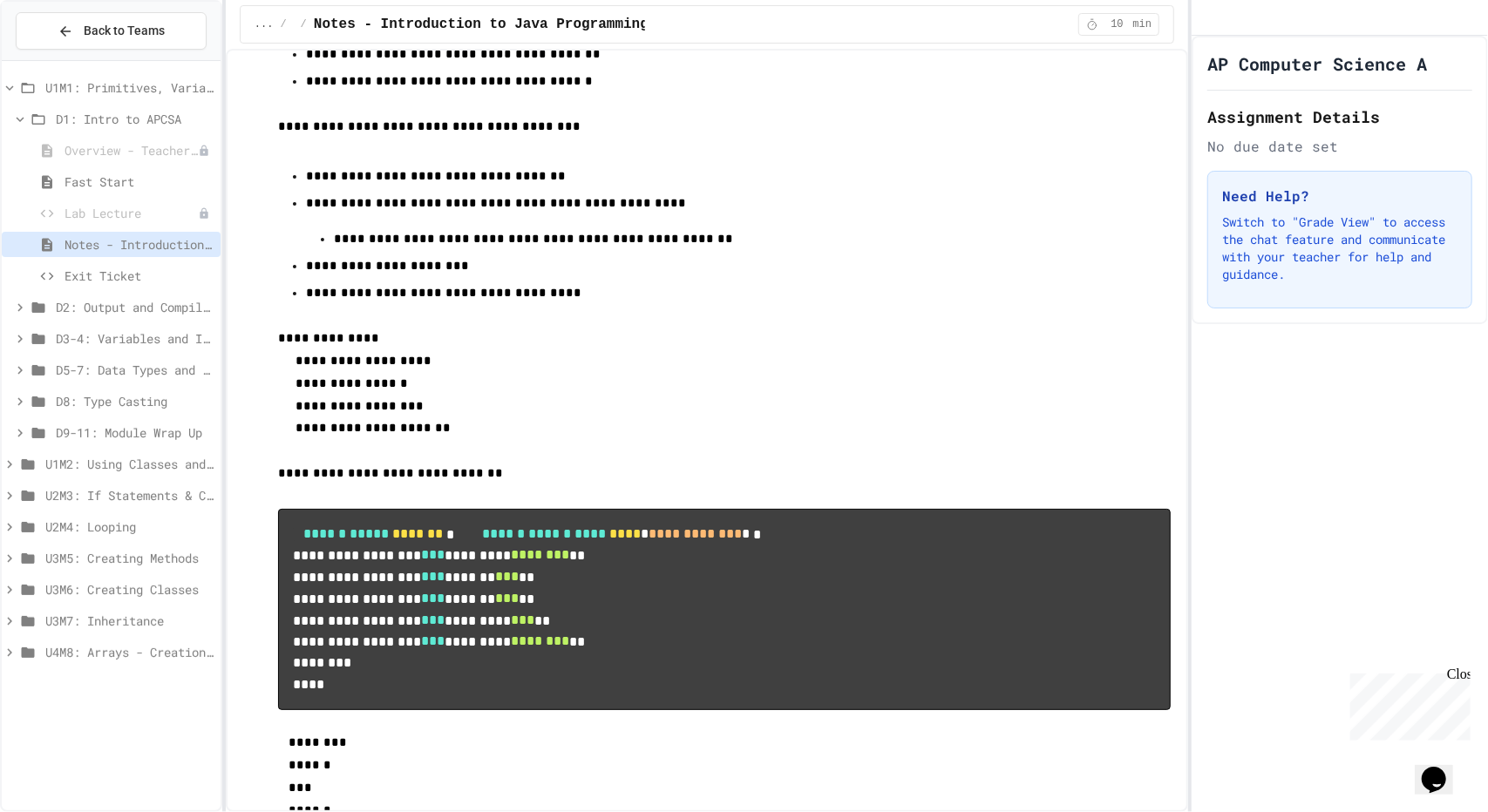 scroll, scrollTop: 1347, scrollLeft: 0, axis: vertical 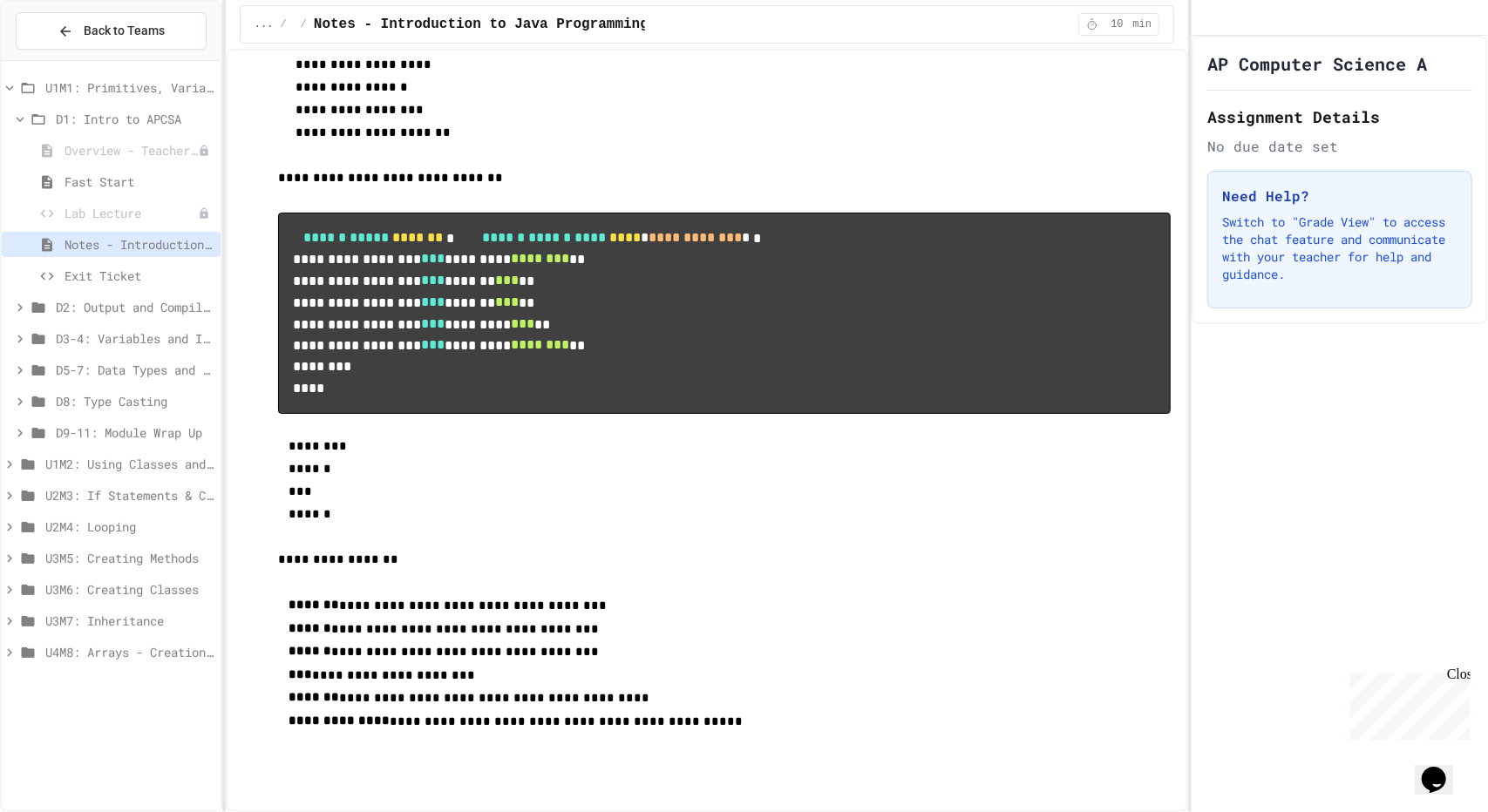 click on "Exit Ticket" at bounding box center [139, 275] 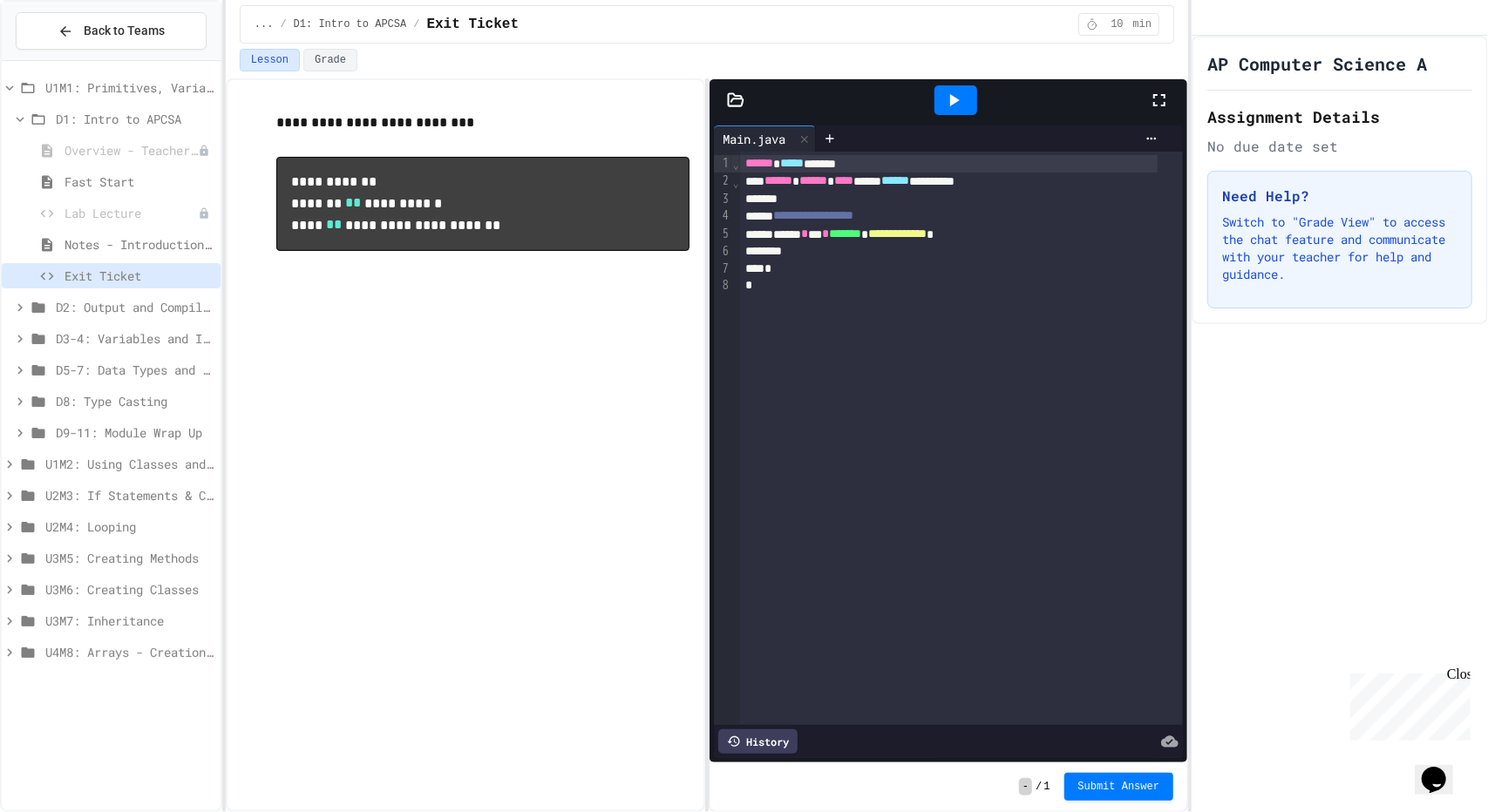 click on "**********" at bounding box center [948, 234] 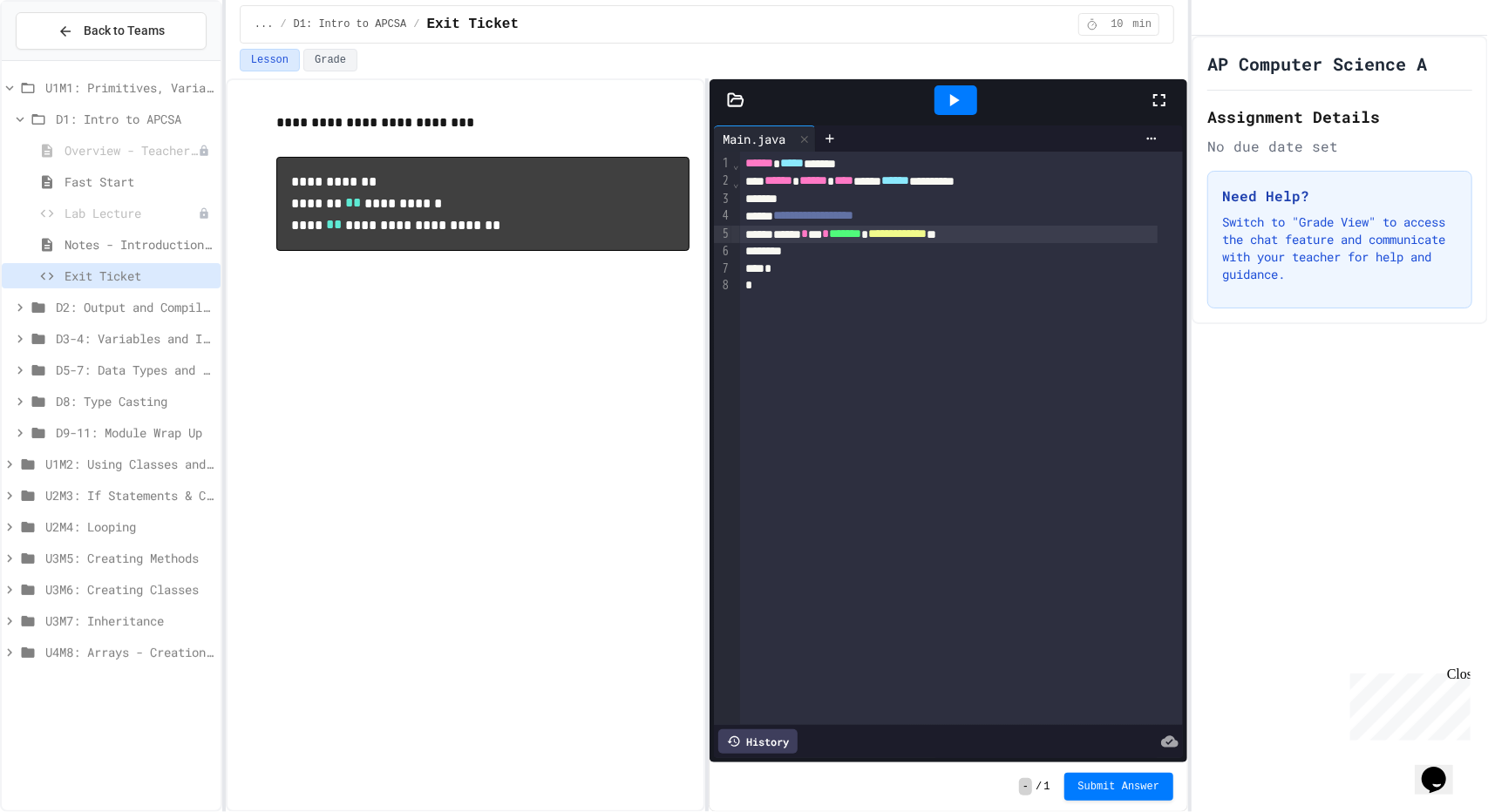 click on "**********" at bounding box center (465, 445) 